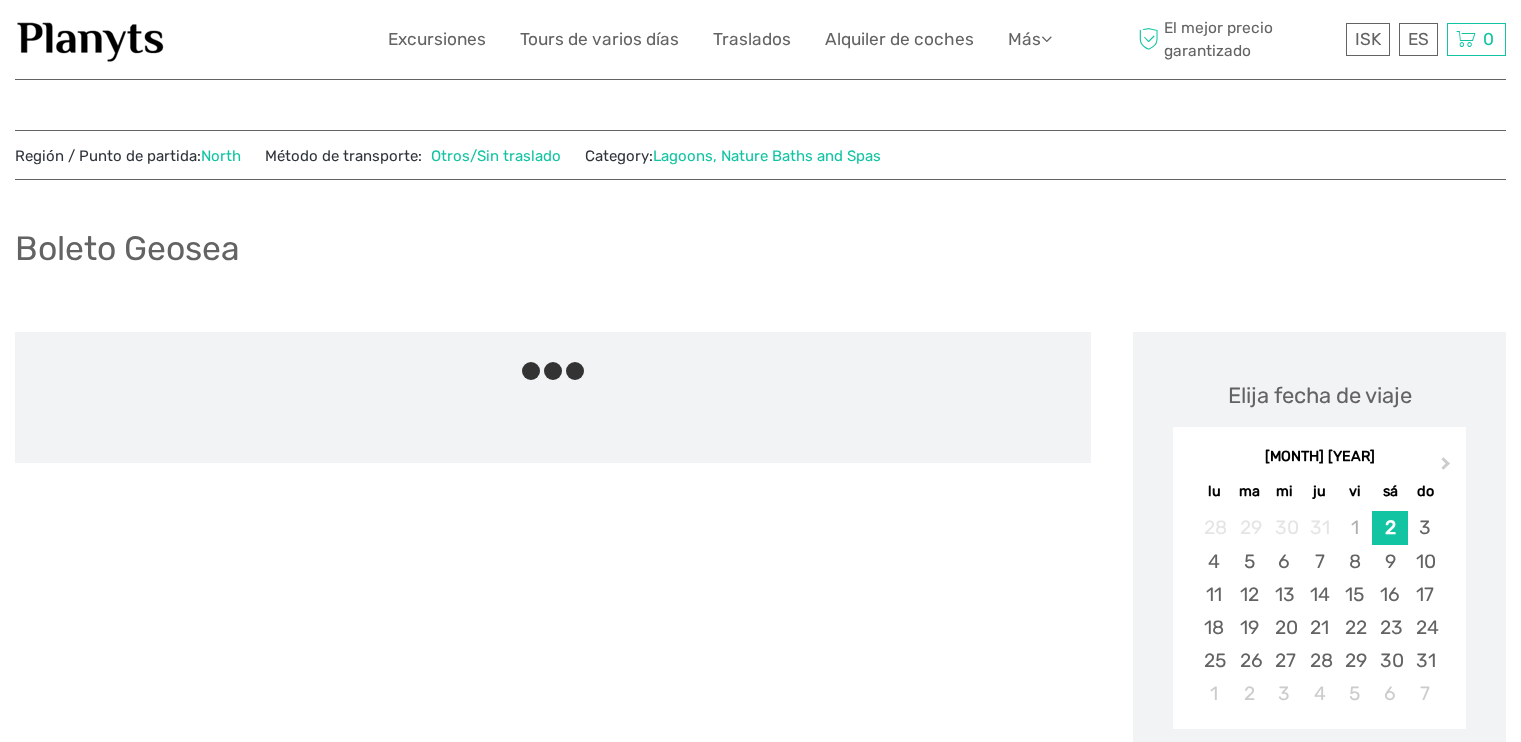 scroll, scrollTop: 0, scrollLeft: 0, axis: both 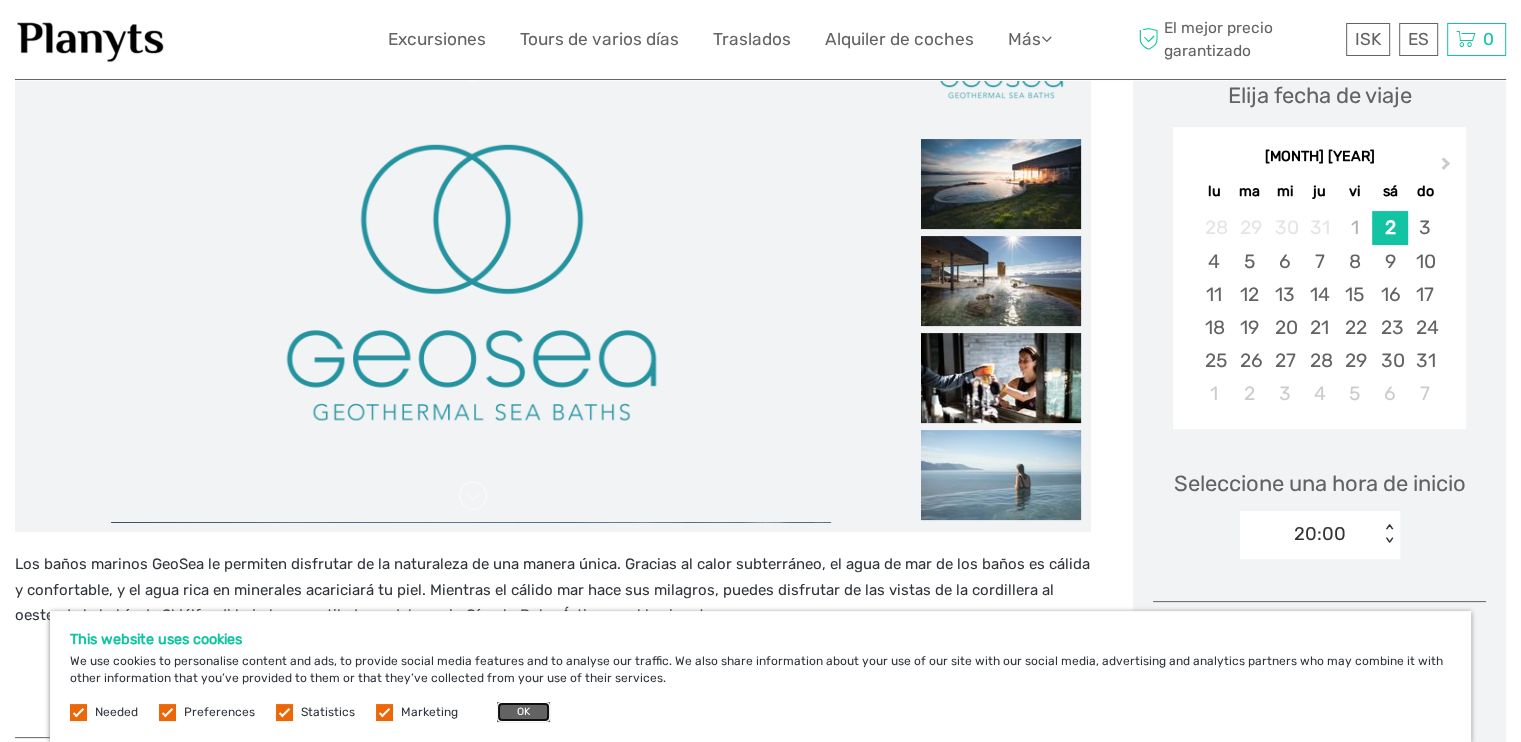 click on "OK" at bounding box center (523, 712) 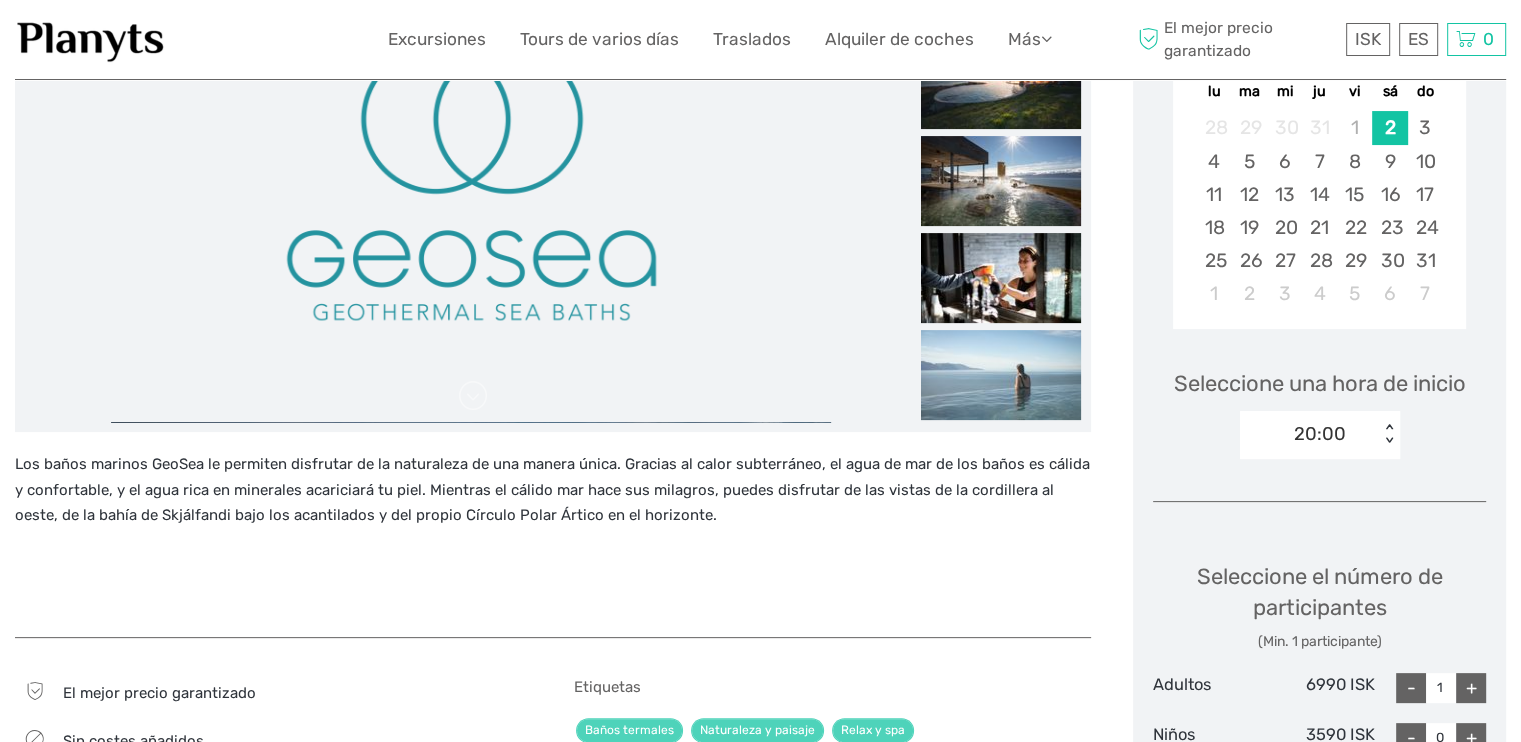 scroll, scrollTop: 0, scrollLeft: 0, axis: both 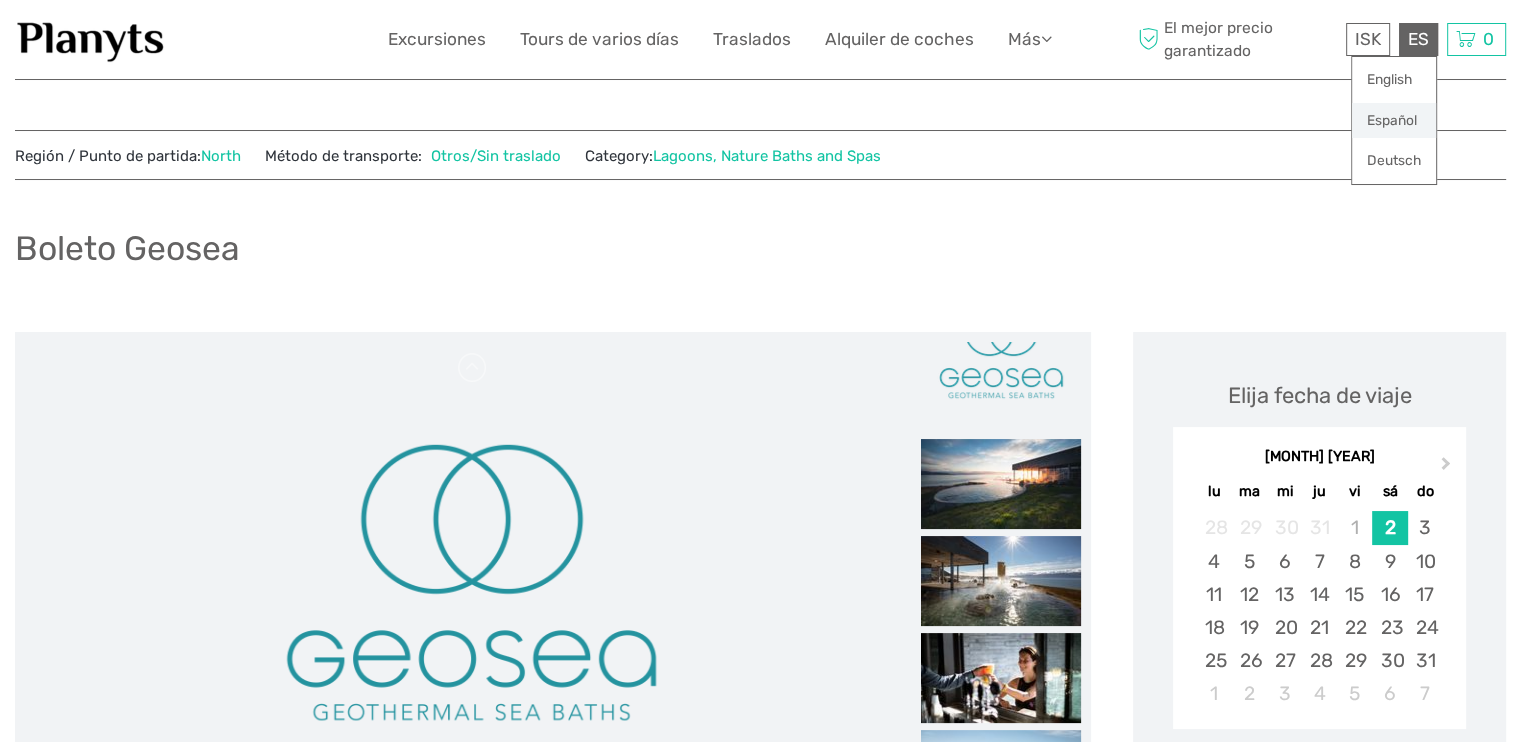 click on "Español" at bounding box center (1394, 121) 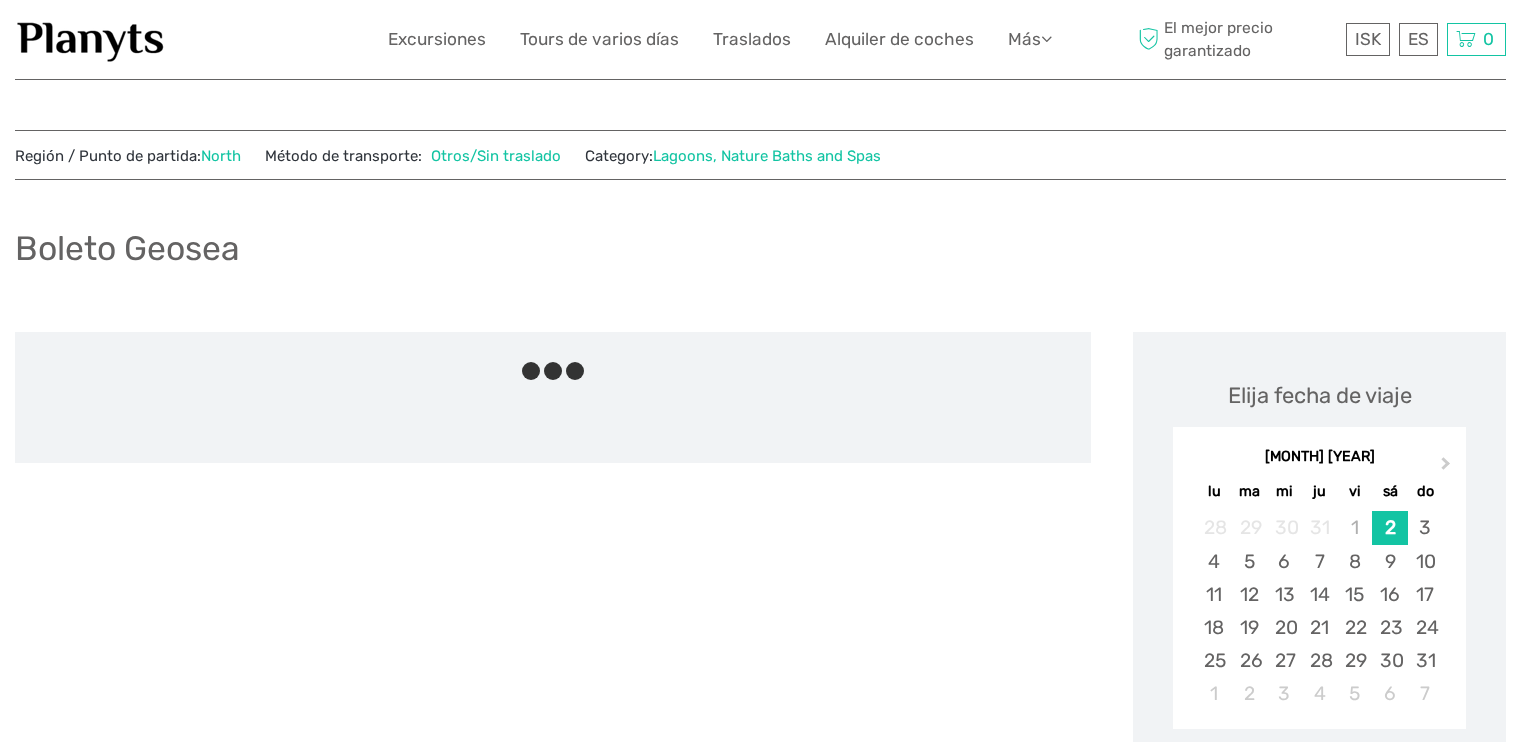 scroll, scrollTop: 0, scrollLeft: 0, axis: both 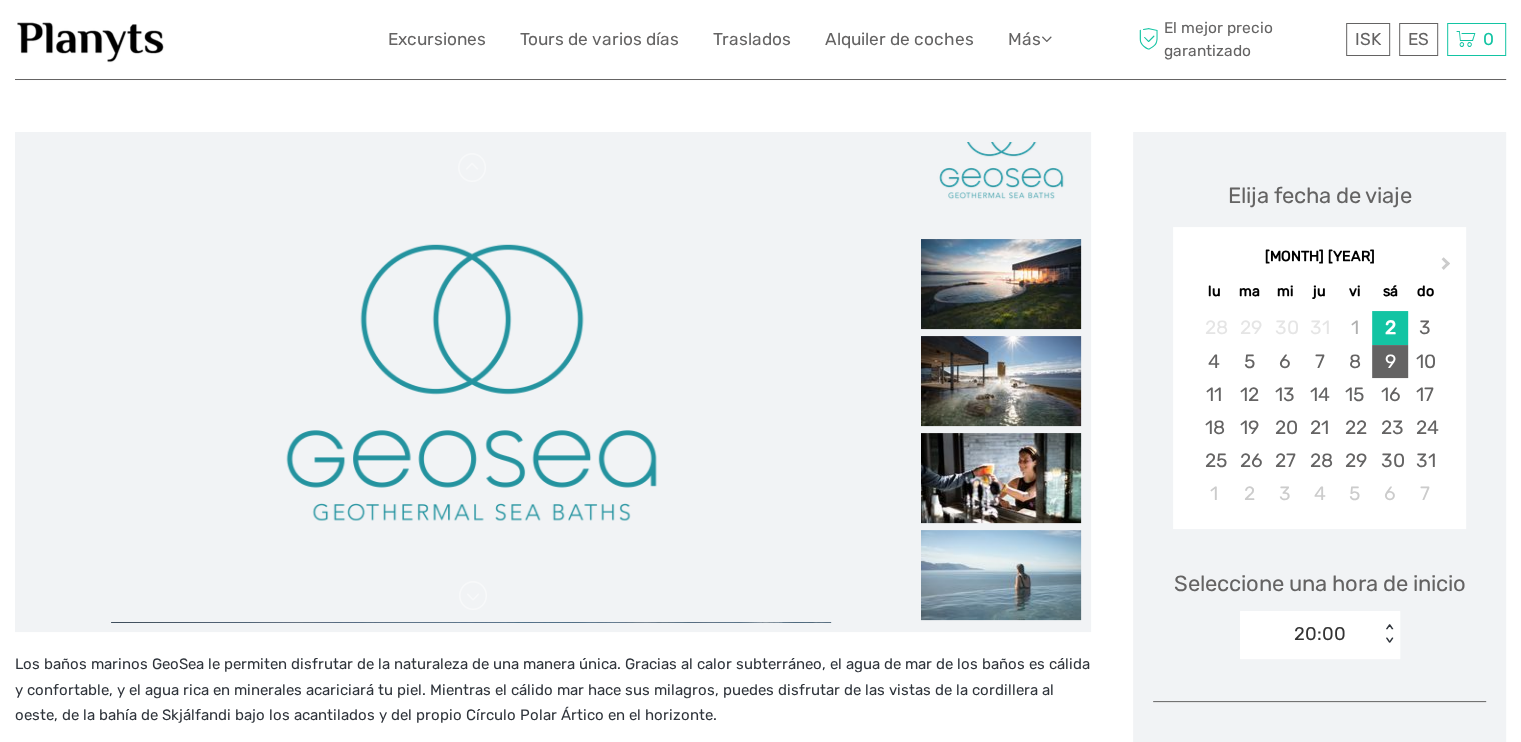 click on "9" at bounding box center [1389, 361] 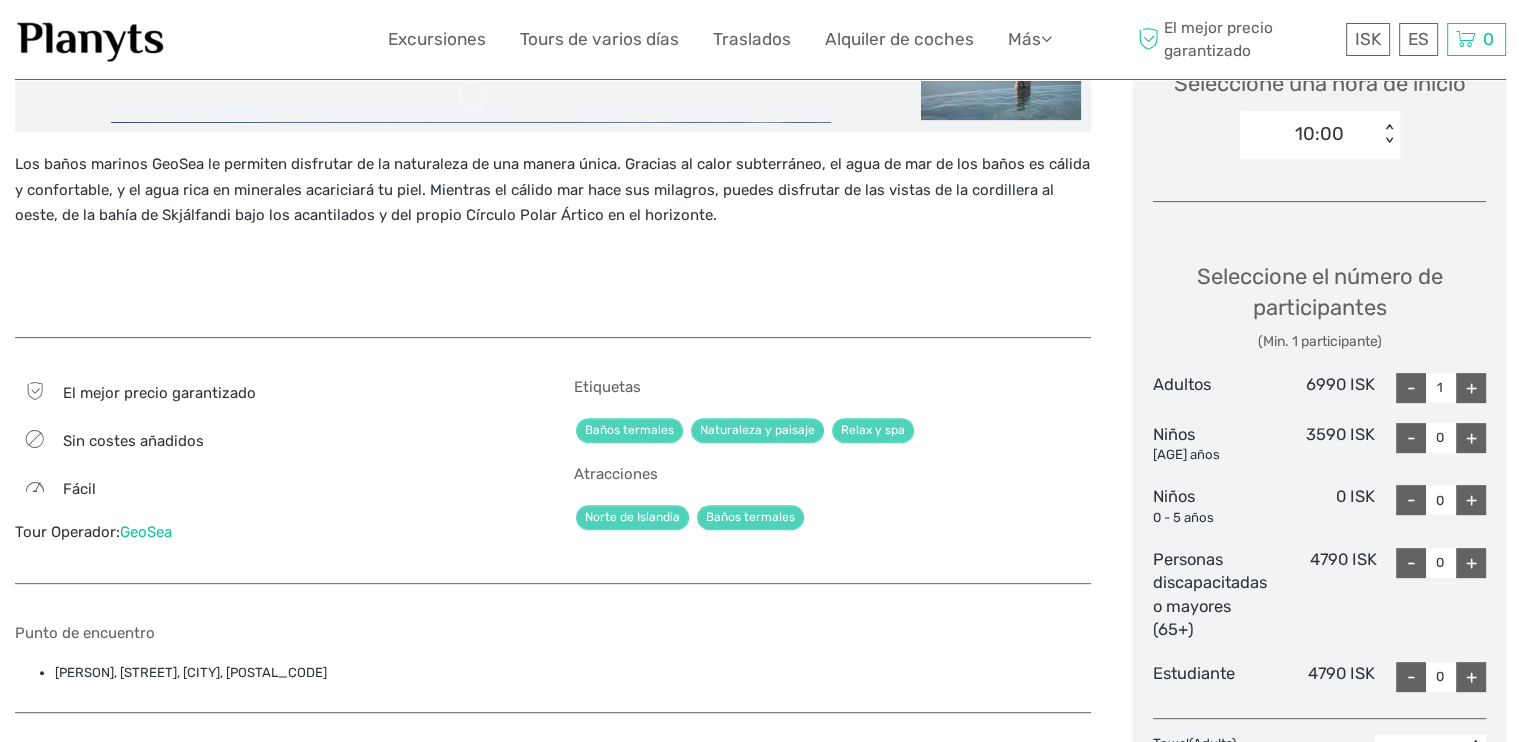 scroll, scrollTop: 800, scrollLeft: 0, axis: vertical 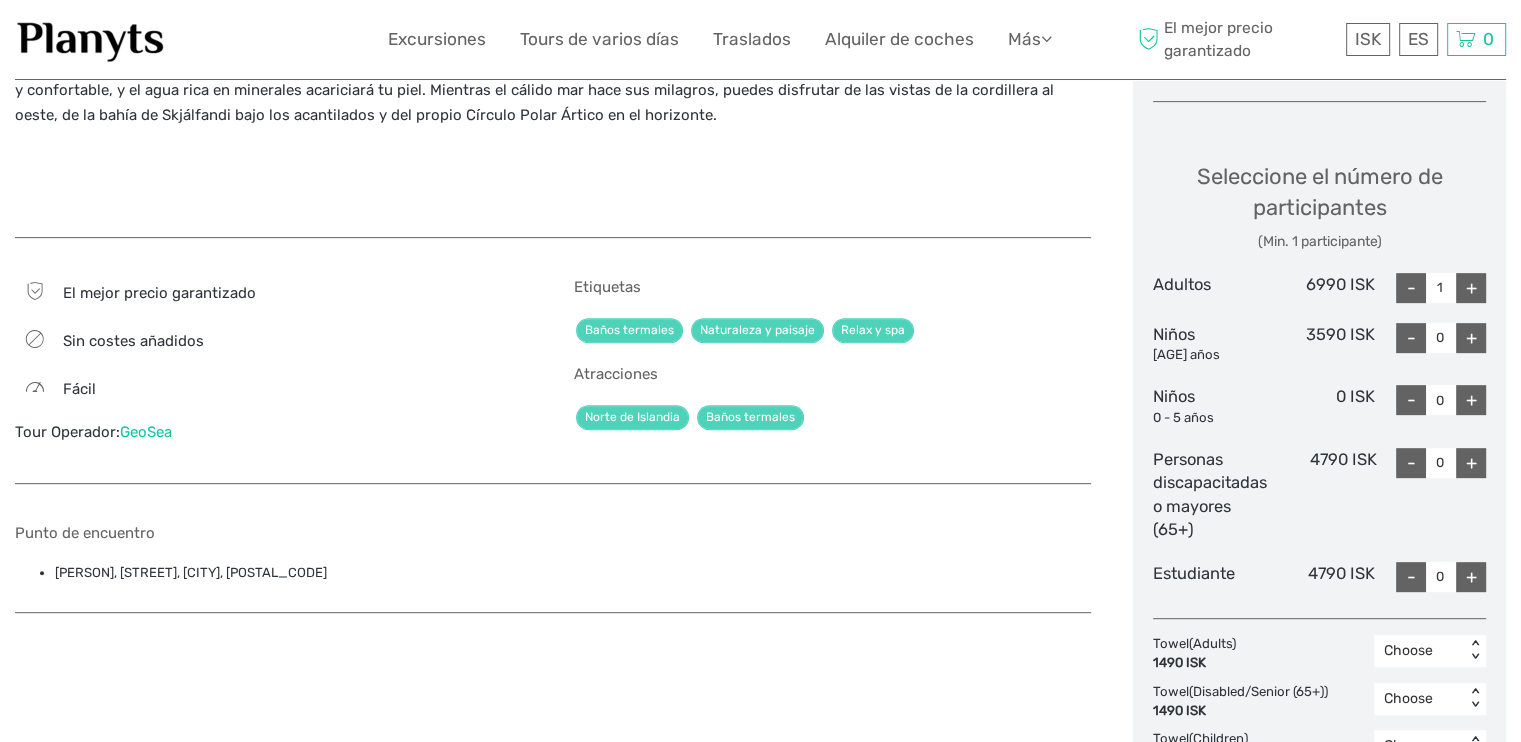 click on "+" at bounding box center (1471, 288) 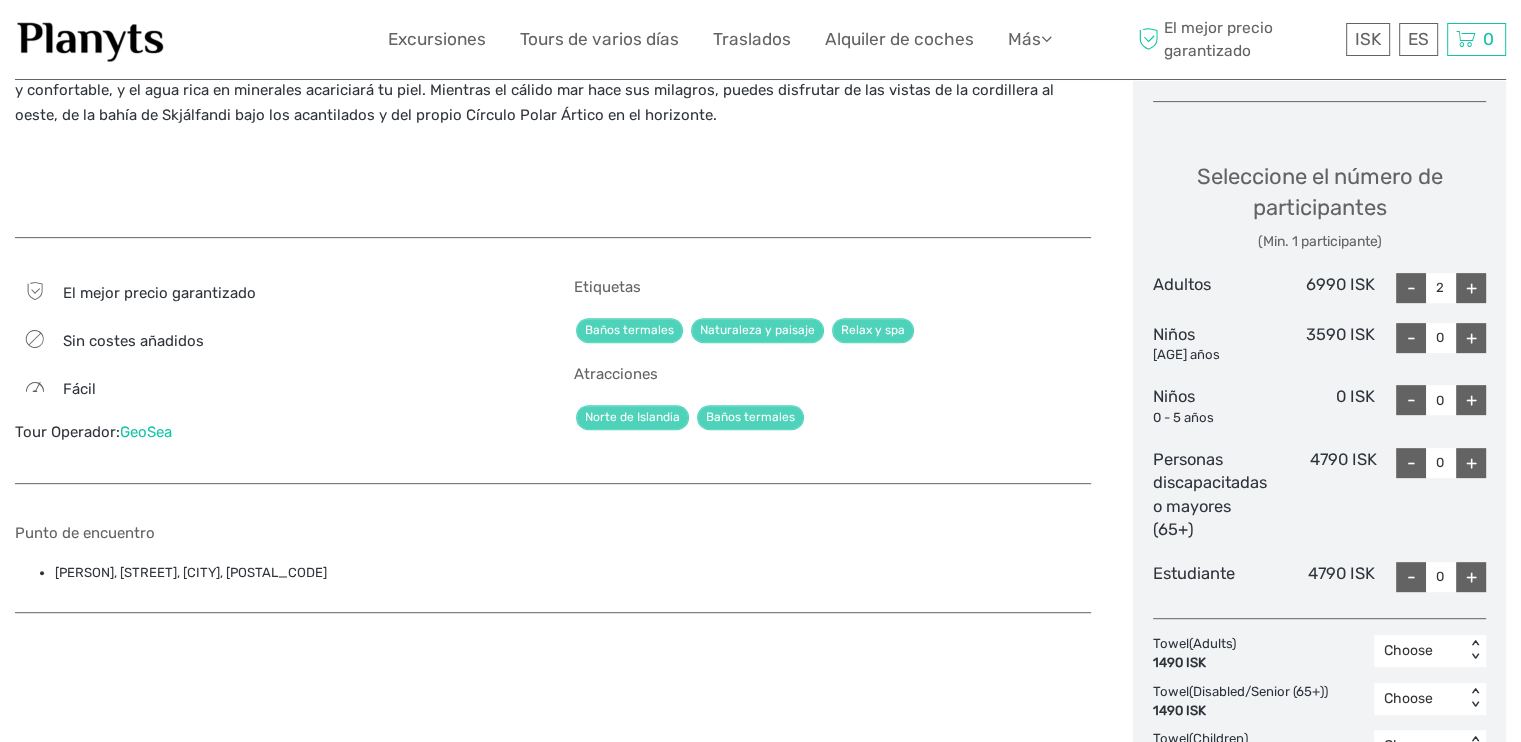 click on "+" at bounding box center [1471, 288] 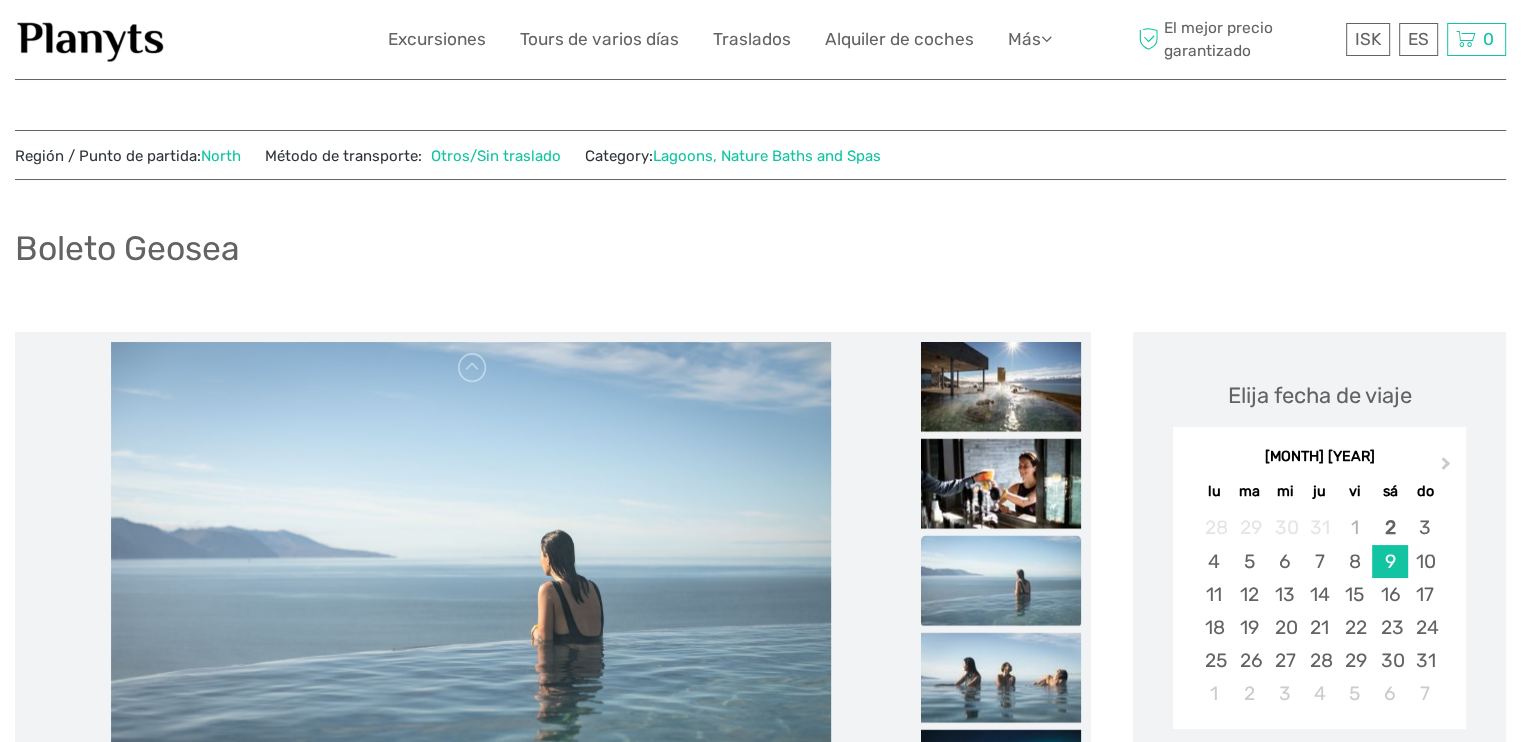 scroll, scrollTop: 300, scrollLeft: 0, axis: vertical 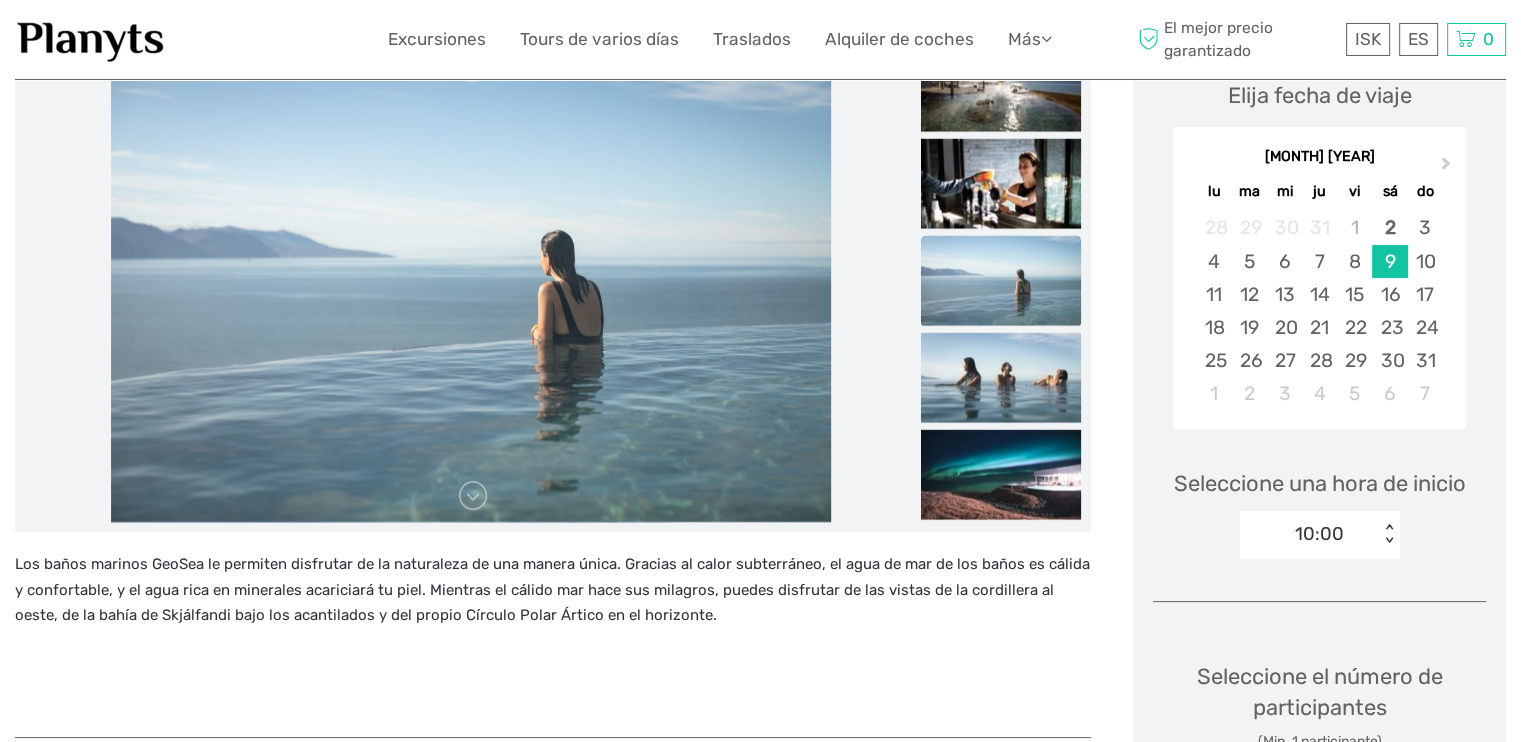 click at bounding box center [471, 282] 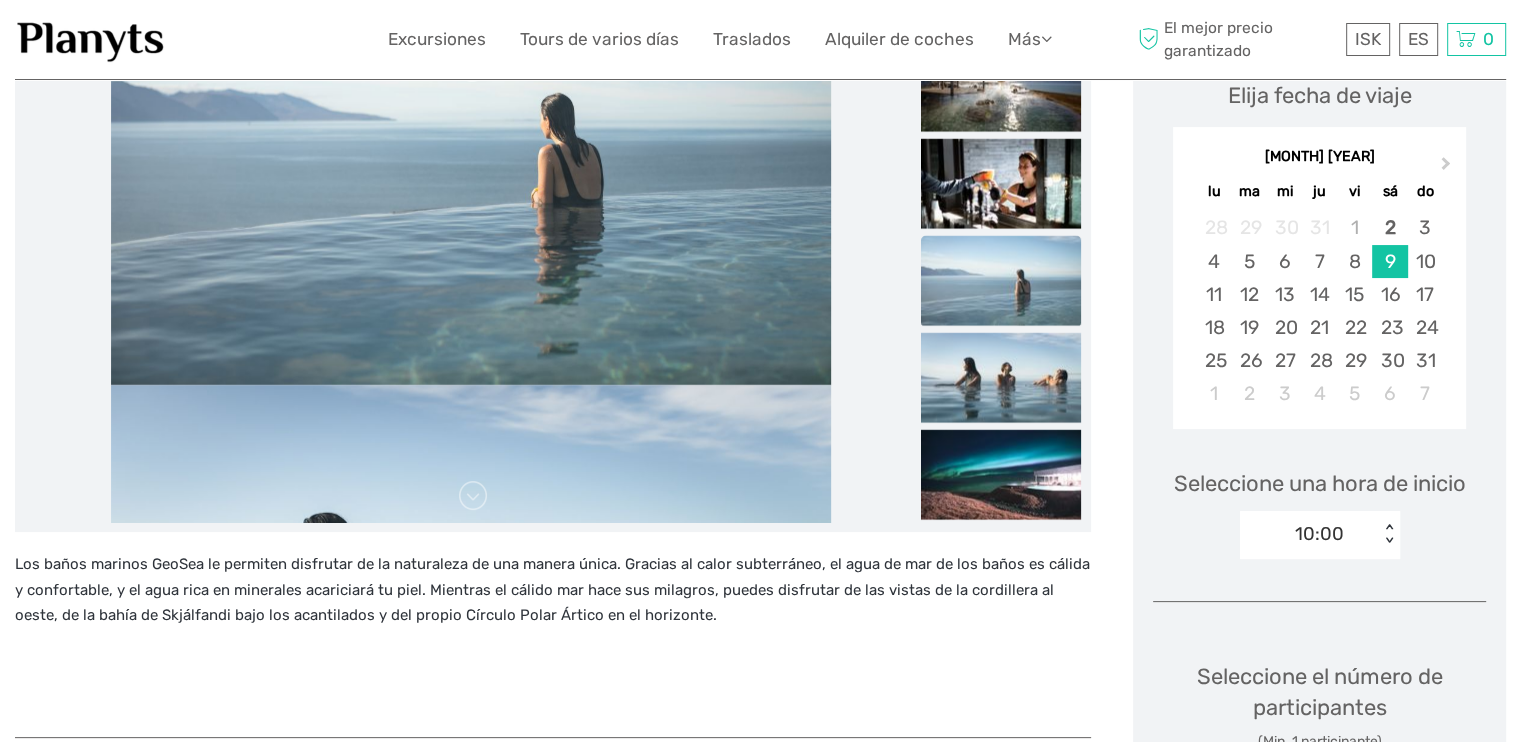 drag, startPoint x: 468, startPoint y: 363, endPoint x: 457, endPoint y: 267, distance: 96.62815 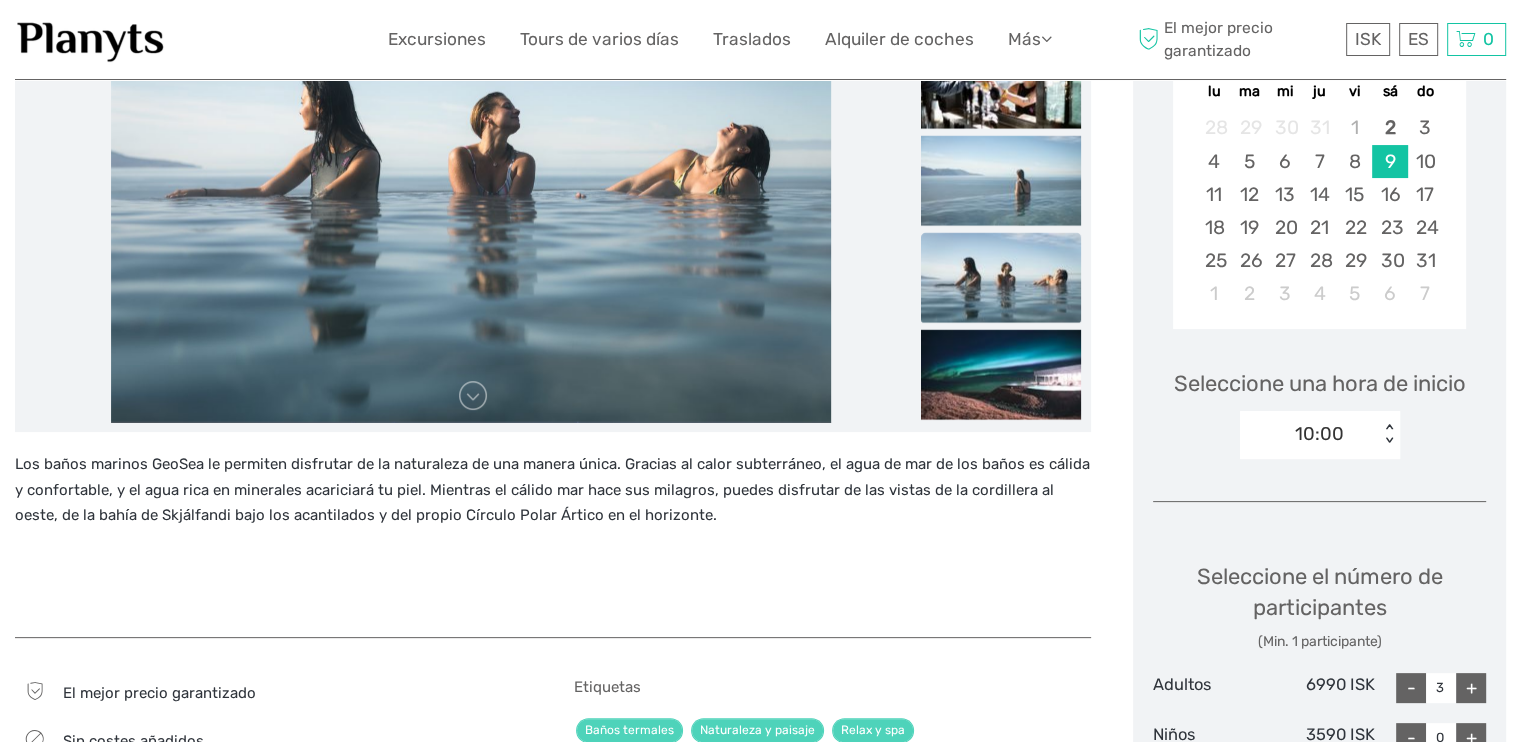scroll, scrollTop: 300, scrollLeft: 0, axis: vertical 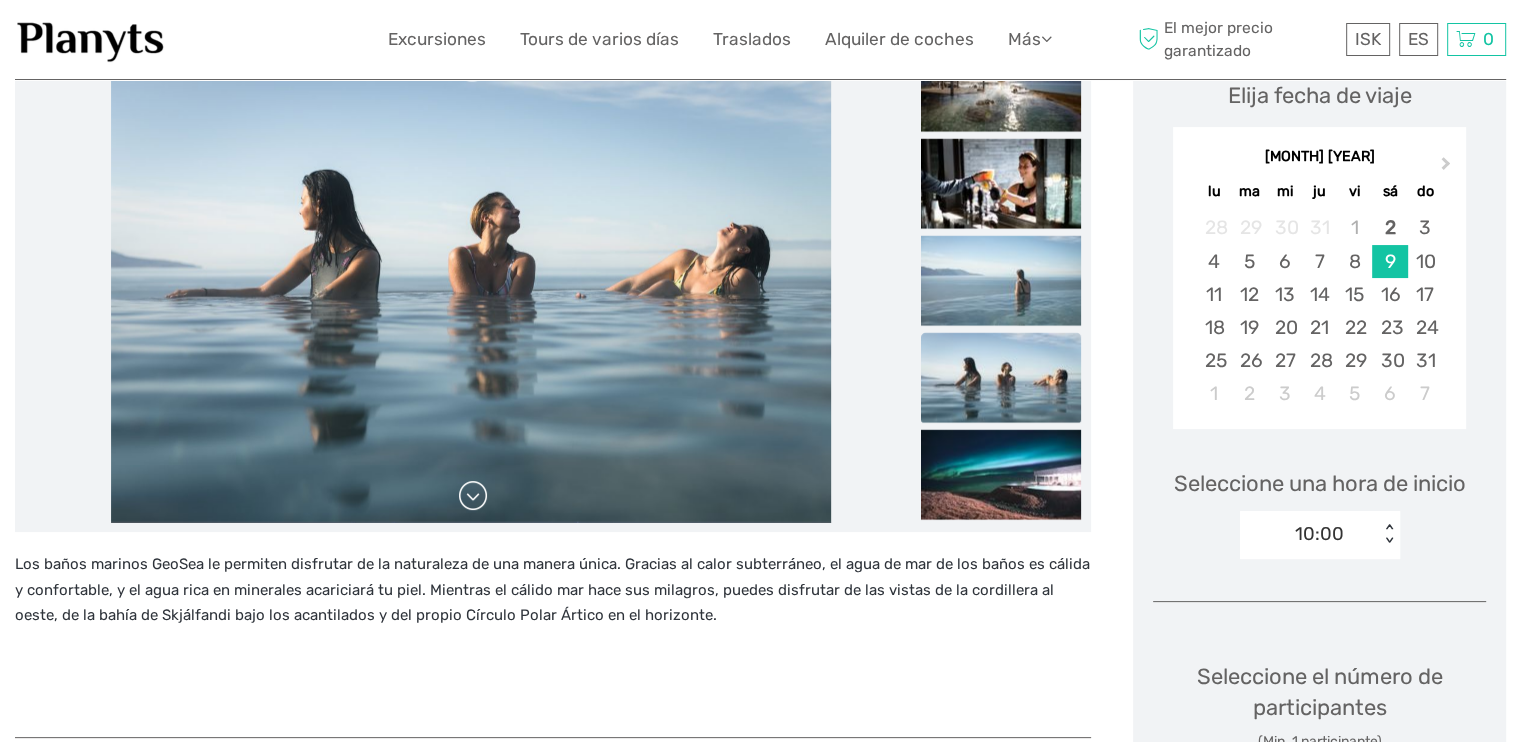 click at bounding box center [473, 496] 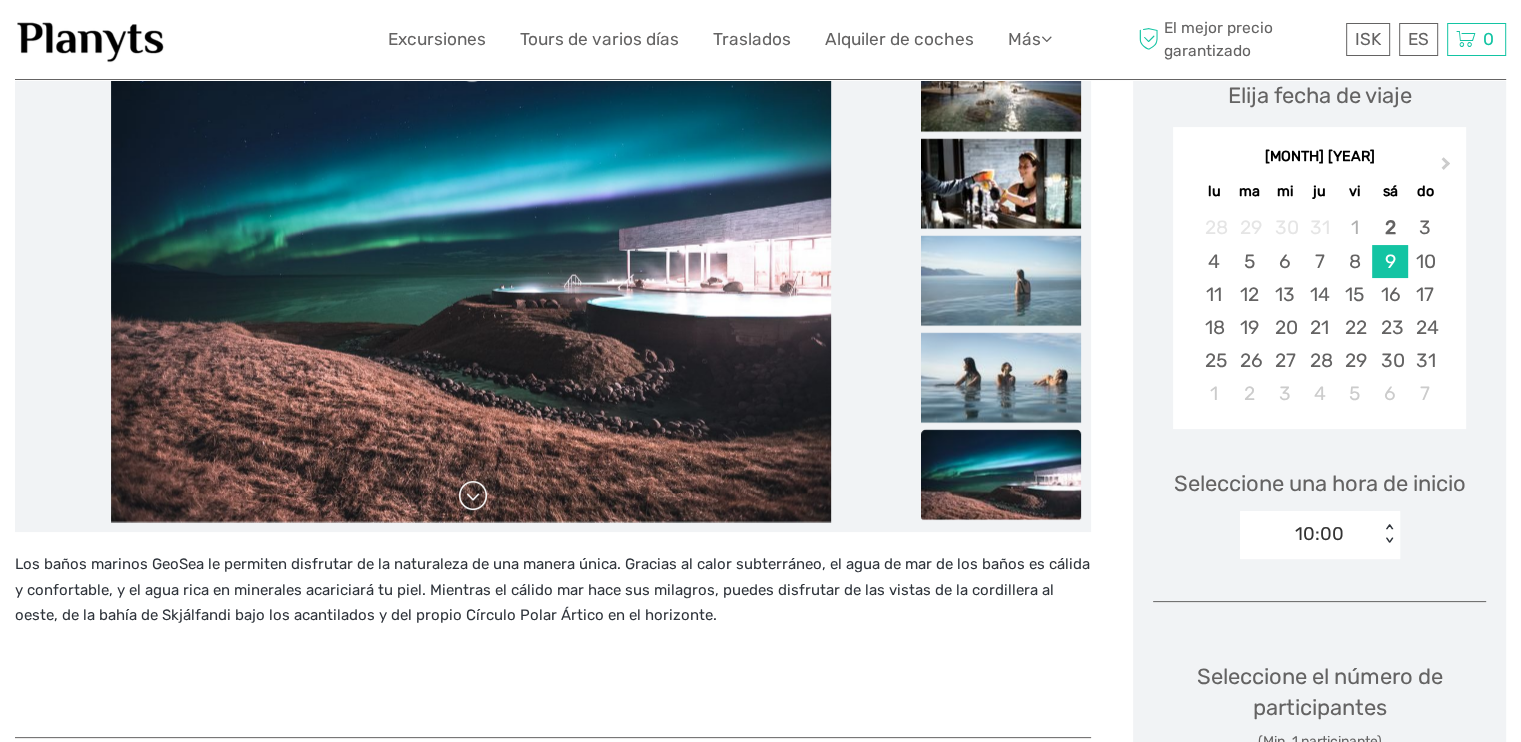 click at bounding box center (473, 496) 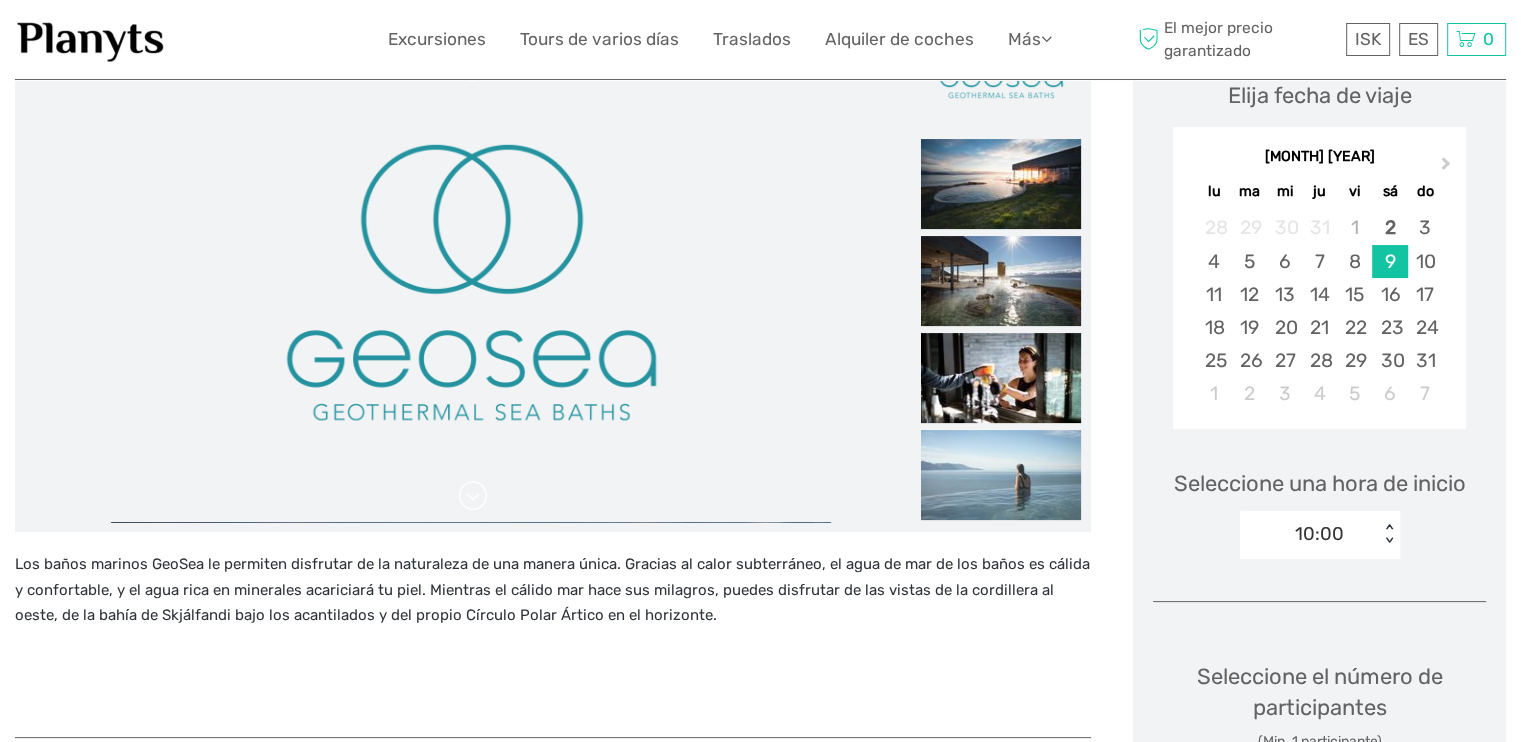 click at bounding box center (473, 496) 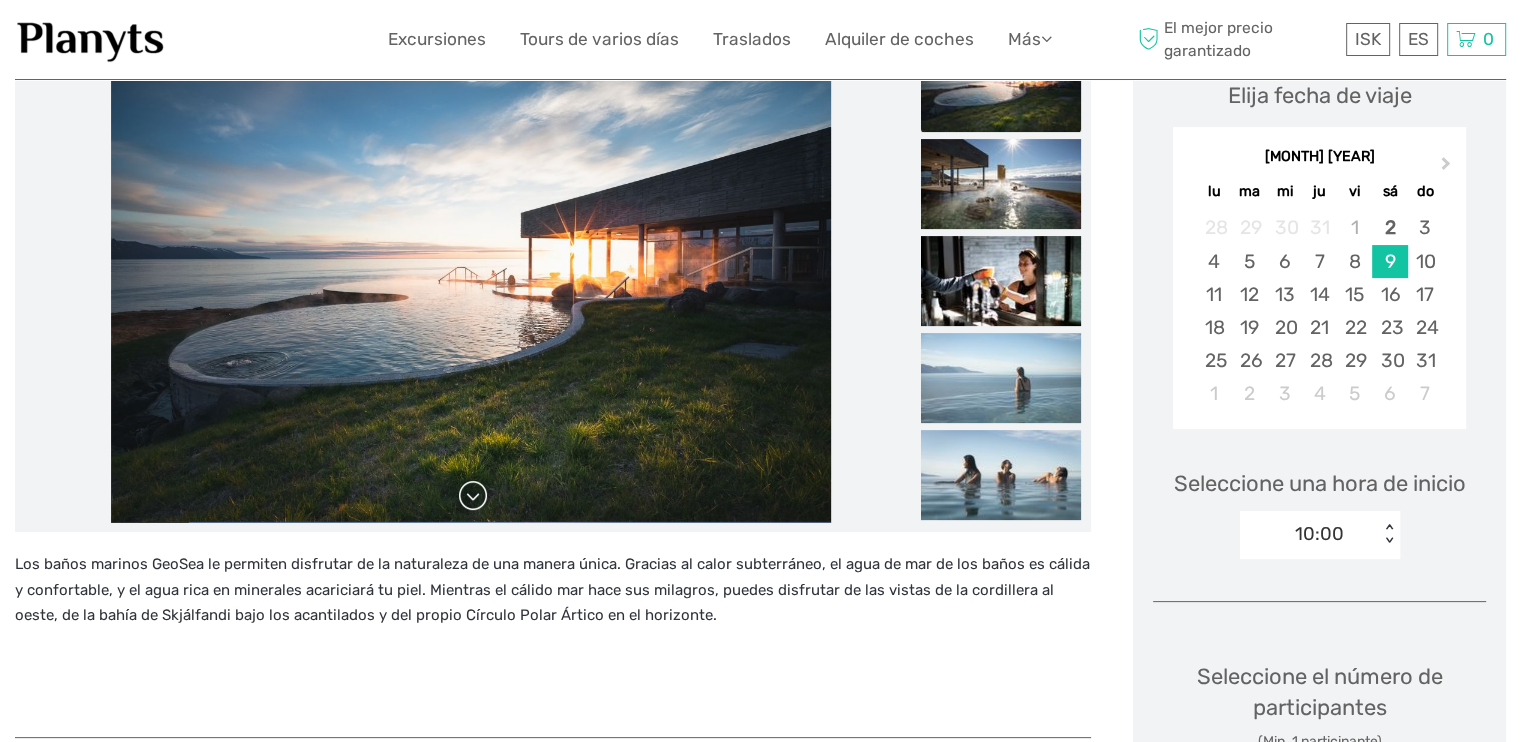 click at bounding box center (473, 496) 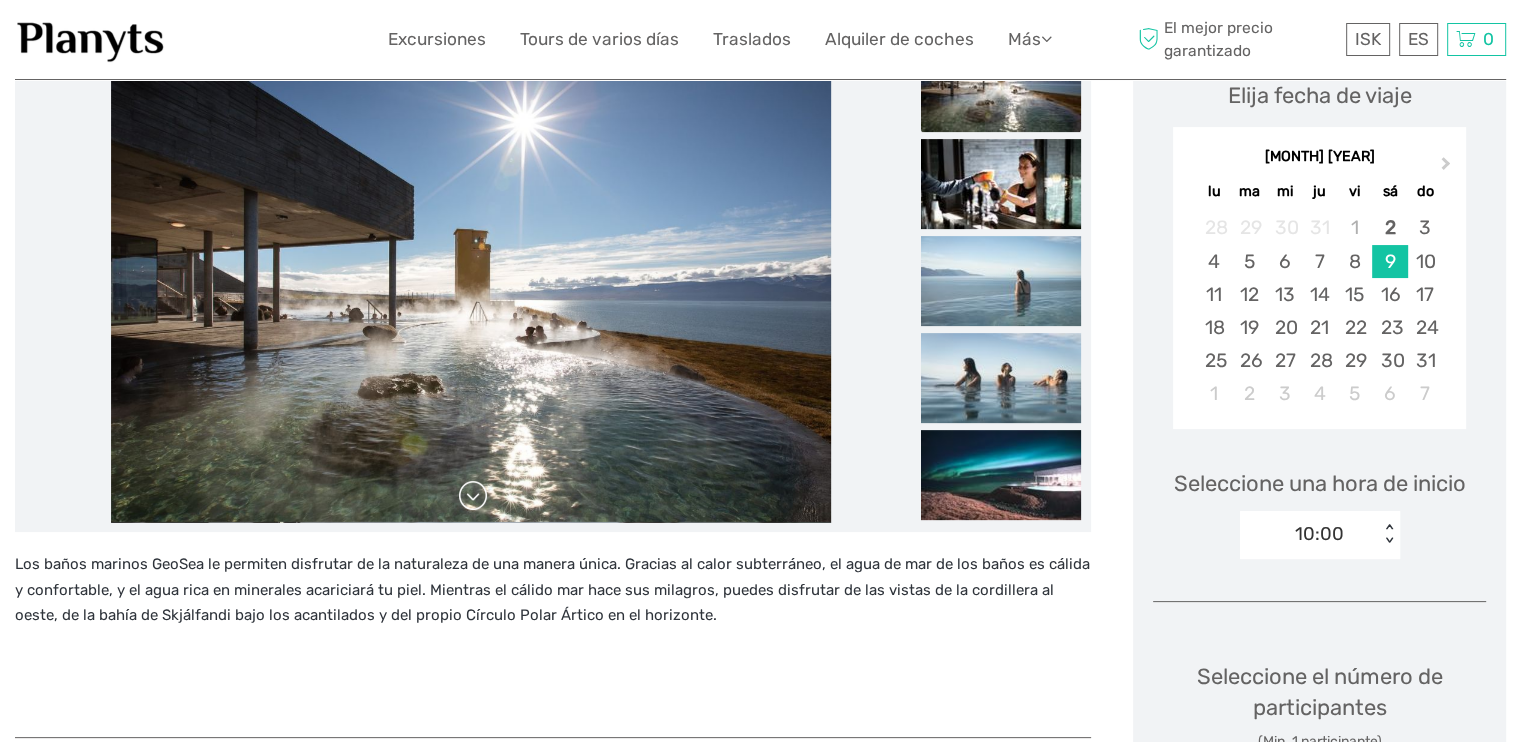 click at bounding box center (473, 496) 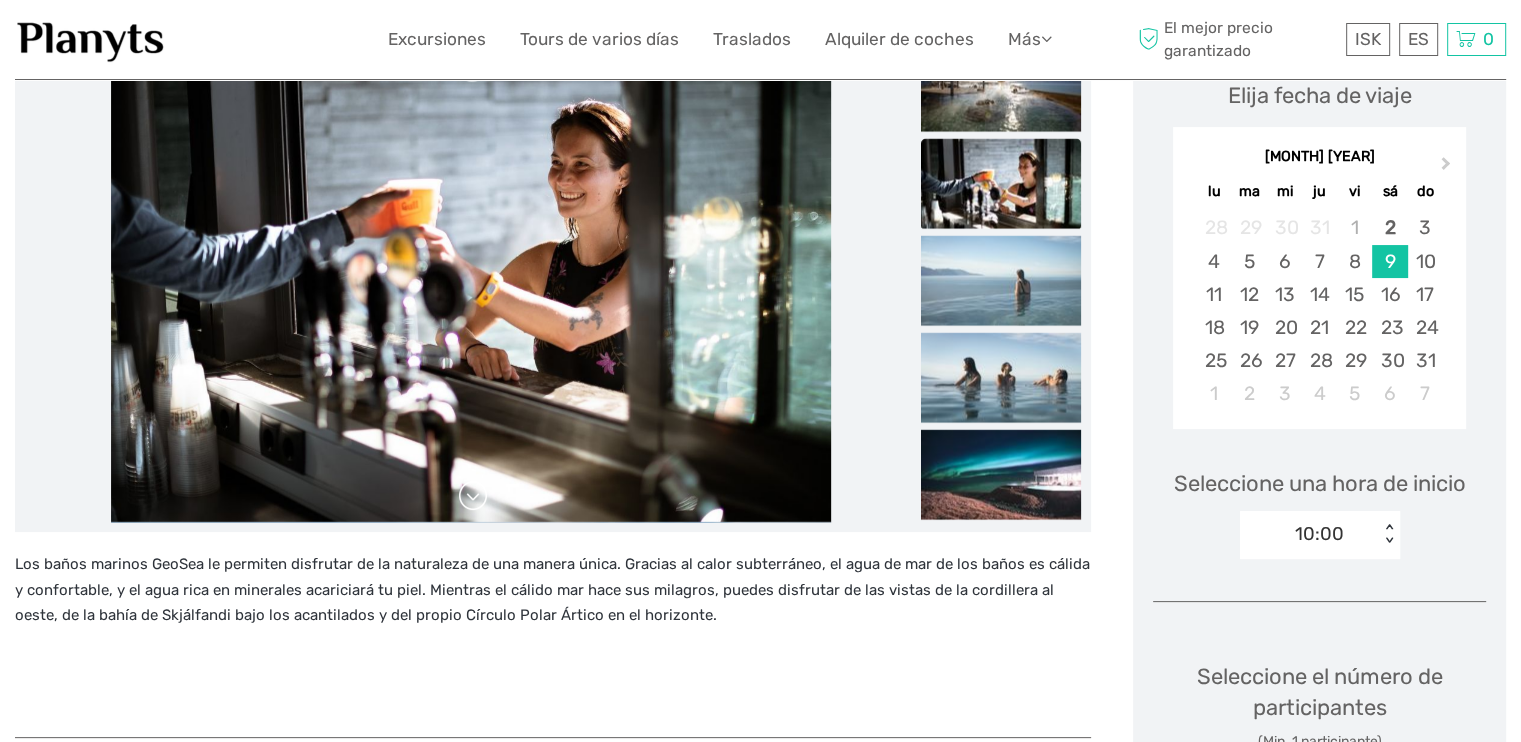click at bounding box center (473, 496) 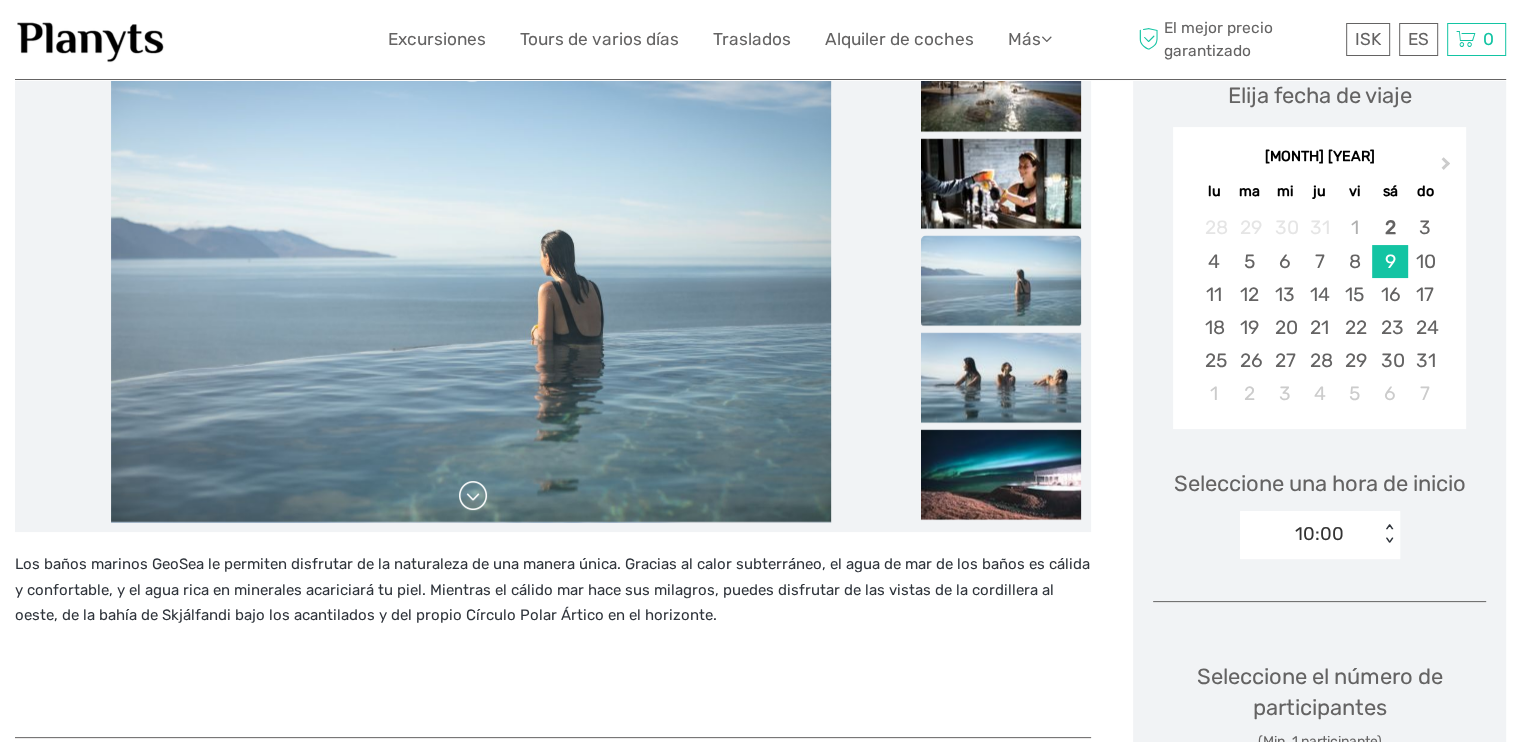 click at bounding box center (473, 496) 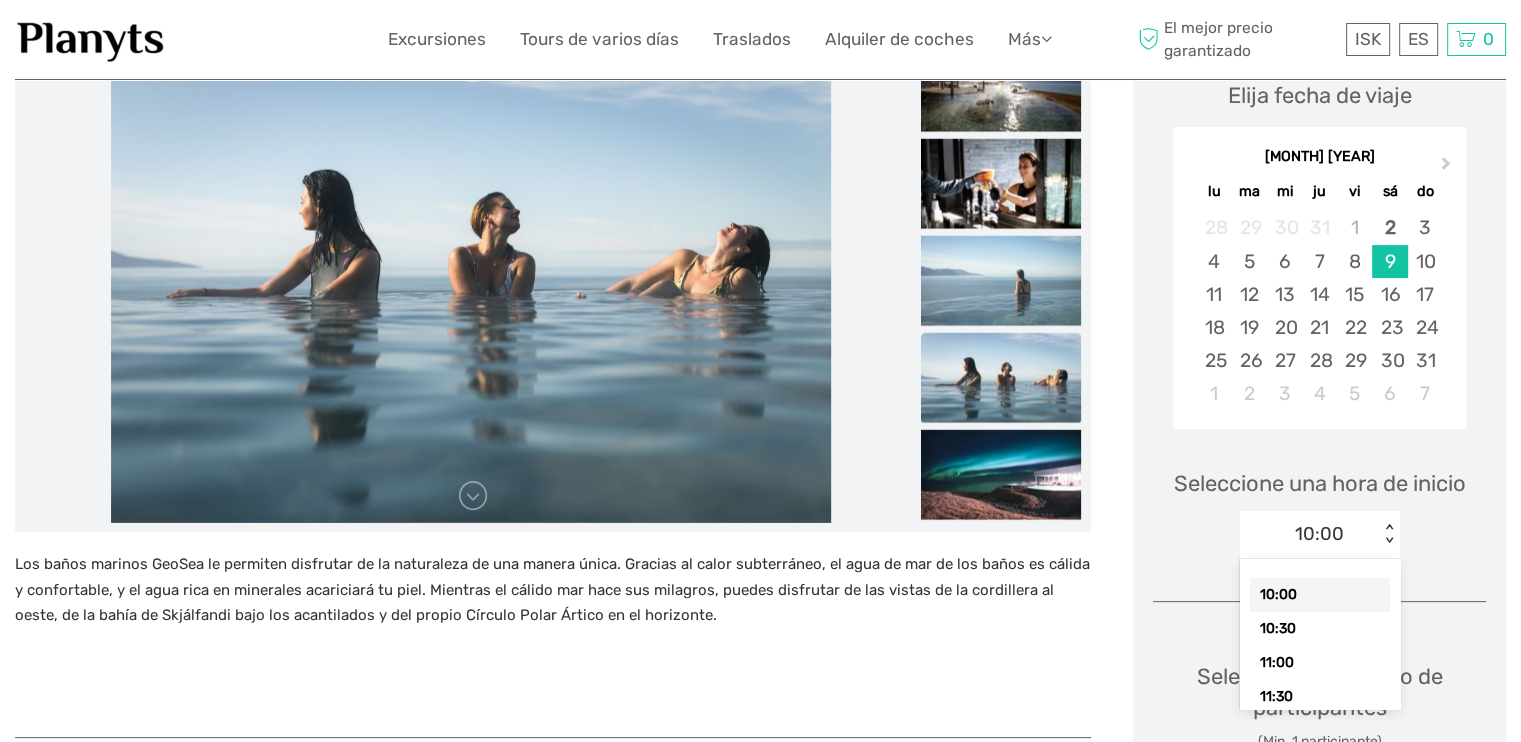 click on "10:00" at bounding box center (1319, 534) 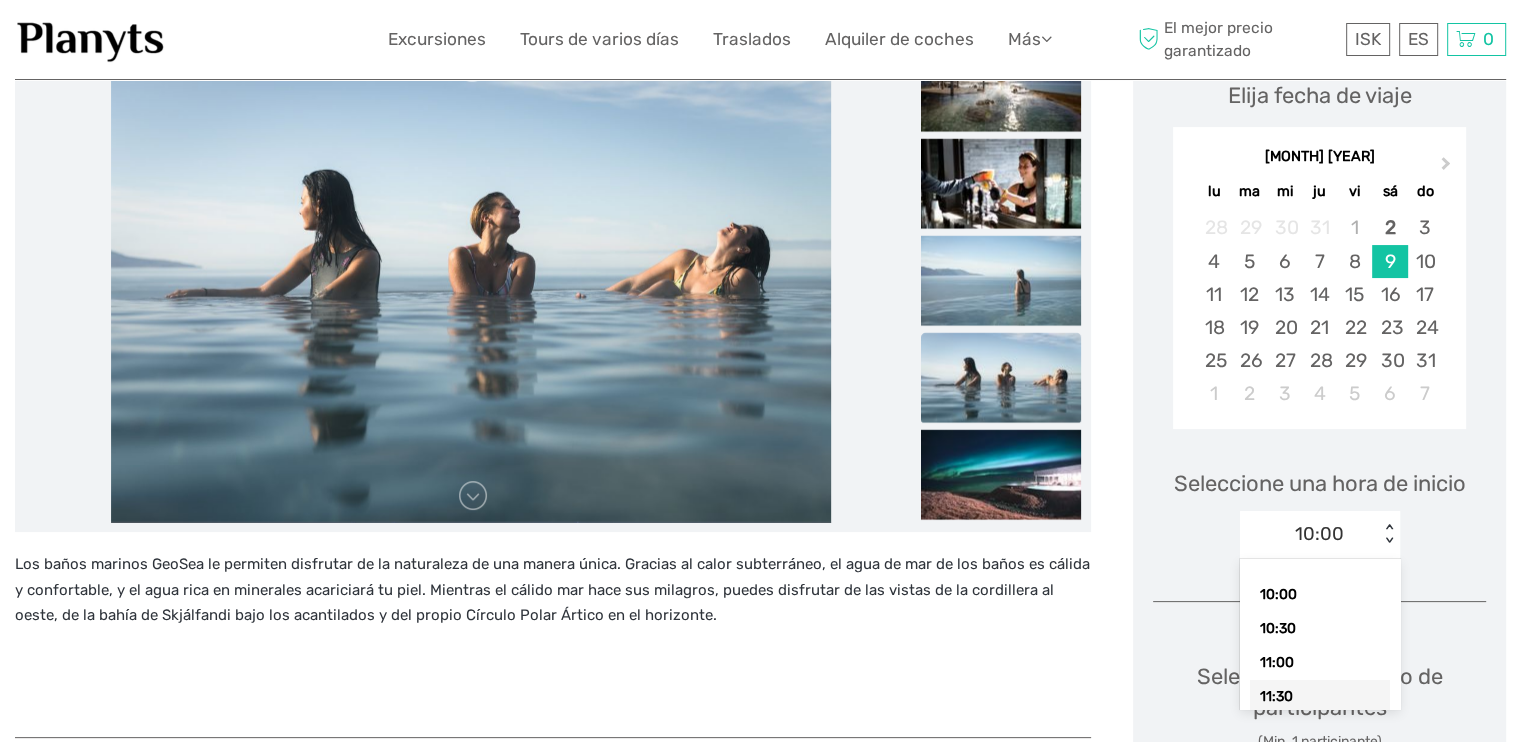 scroll, scrollTop: 480, scrollLeft: 0, axis: vertical 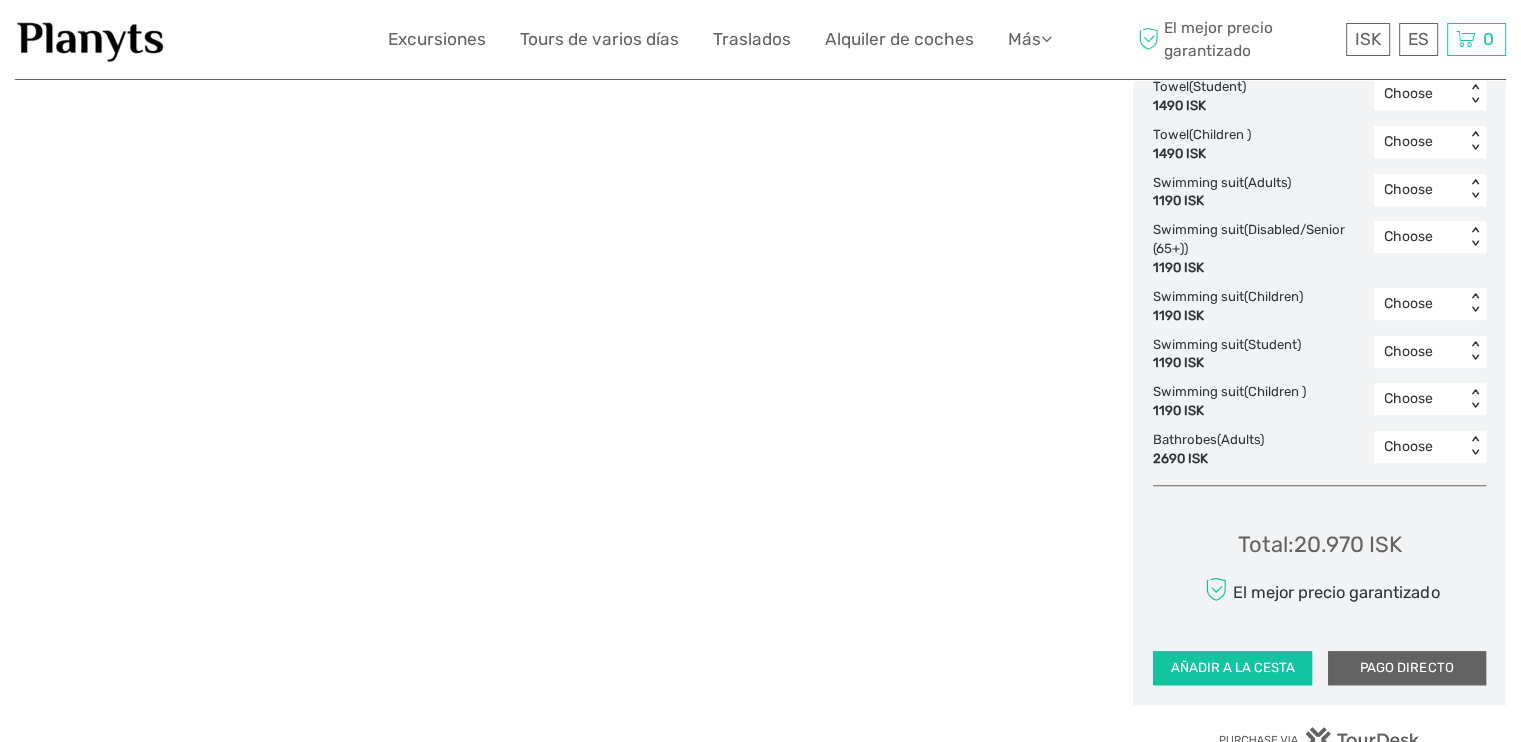 click on "PAGO DIRECTO" at bounding box center (1407, 668) 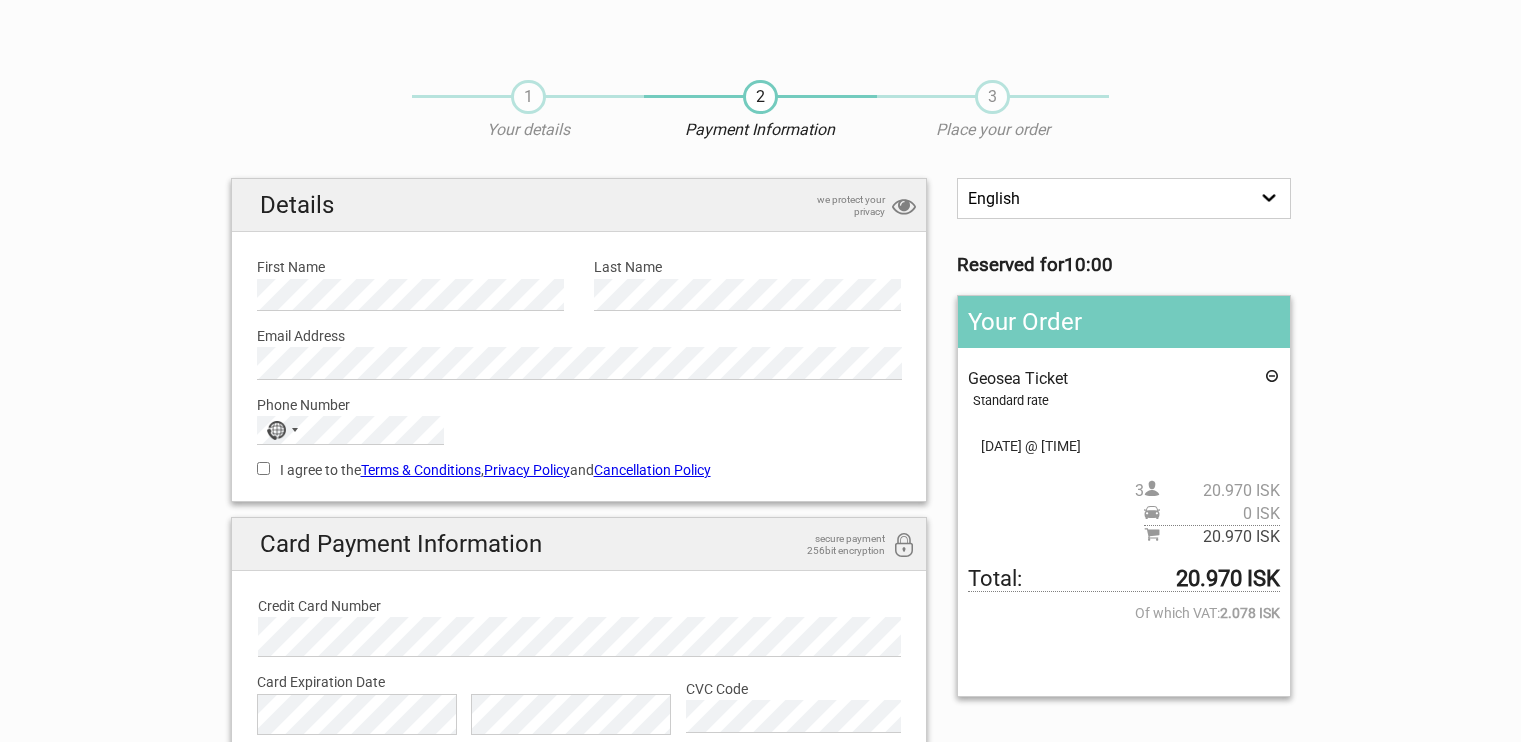 scroll, scrollTop: 0, scrollLeft: 0, axis: both 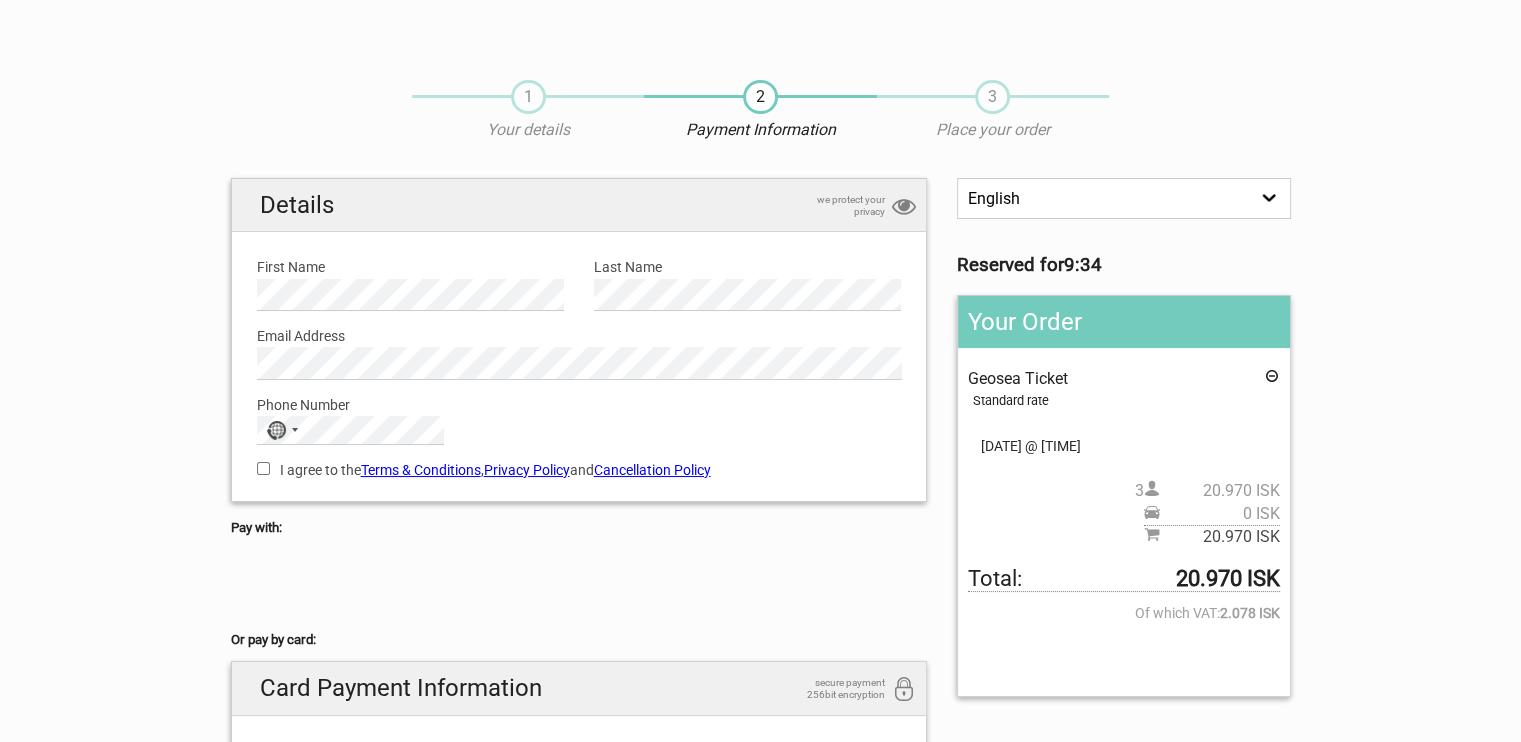 click on "English
Español
Deutsch" at bounding box center (1123, 198) 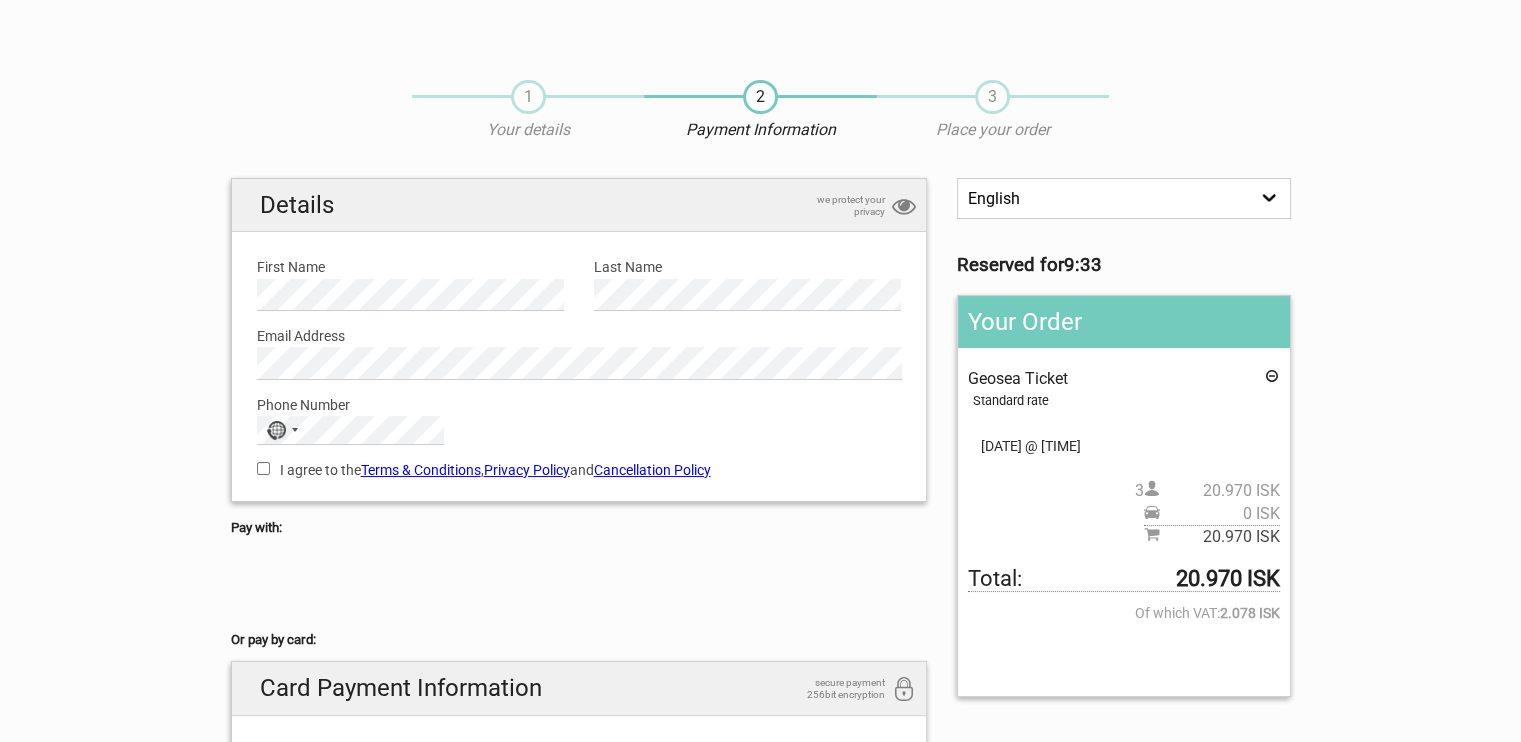 select on "/es/HandleOrder/Info/647089/e9e4a2b23d6715a2a9cd925e703290a1" 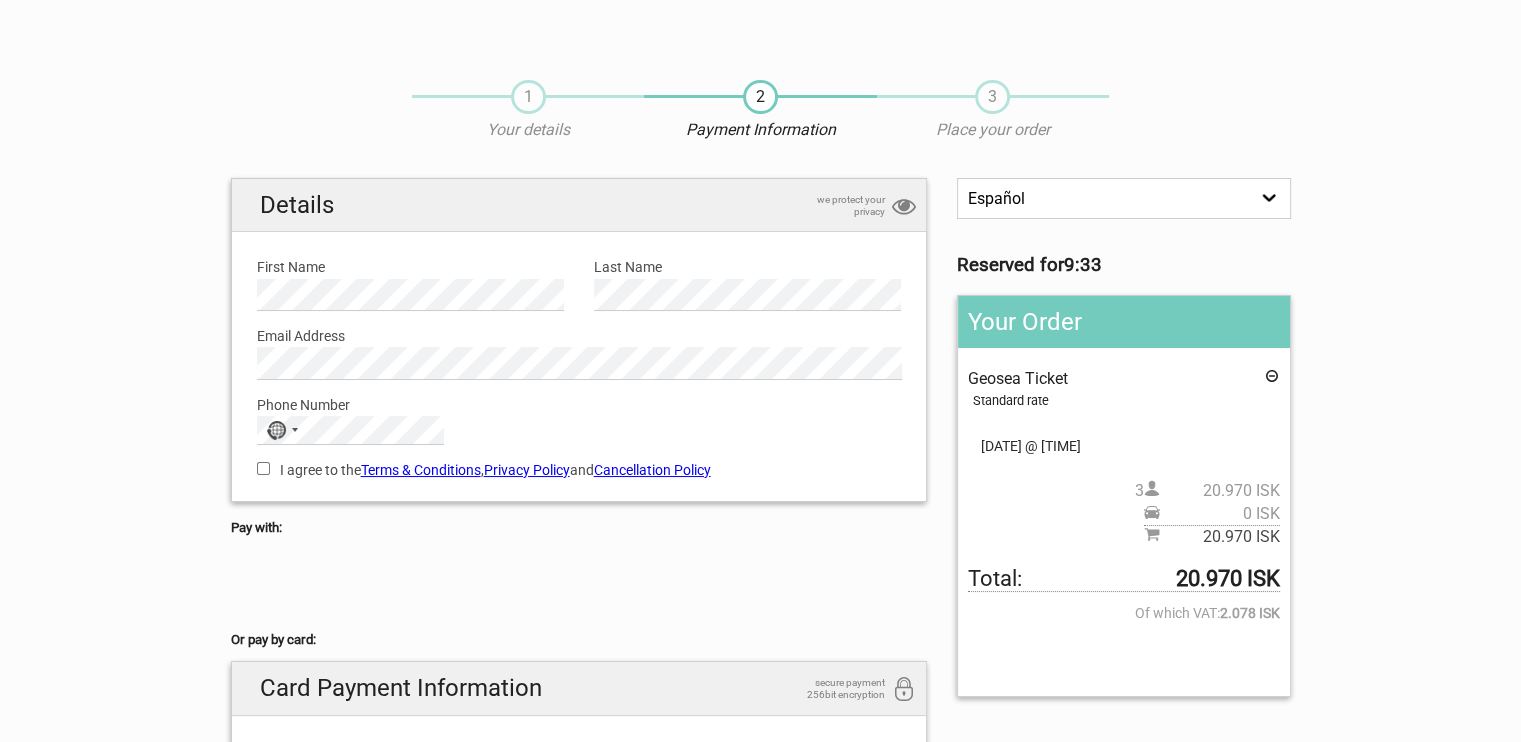 click on "English
Español
Deutsch" at bounding box center (1123, 198) 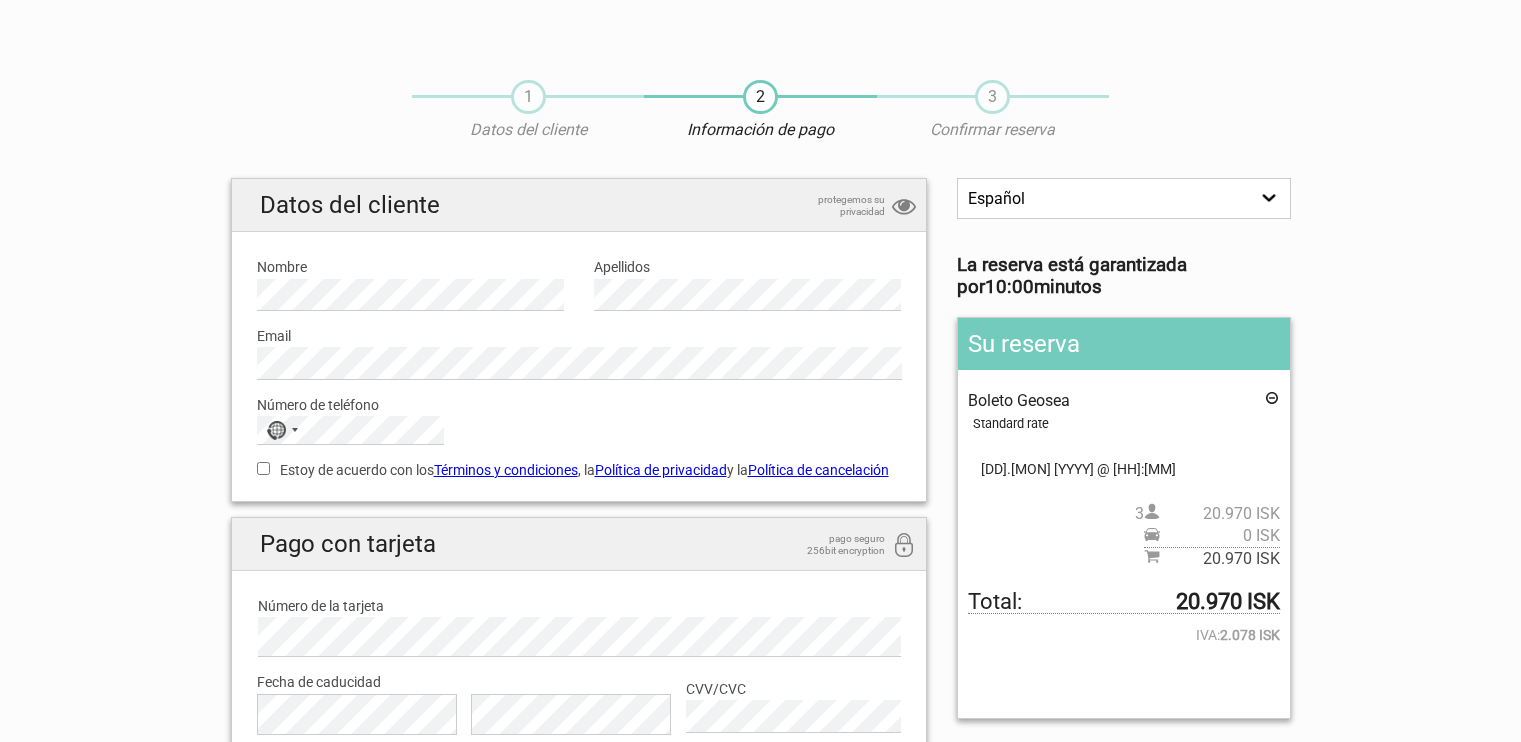 scroll, scrollTop: 0, scrollLeft: 0, axis: both 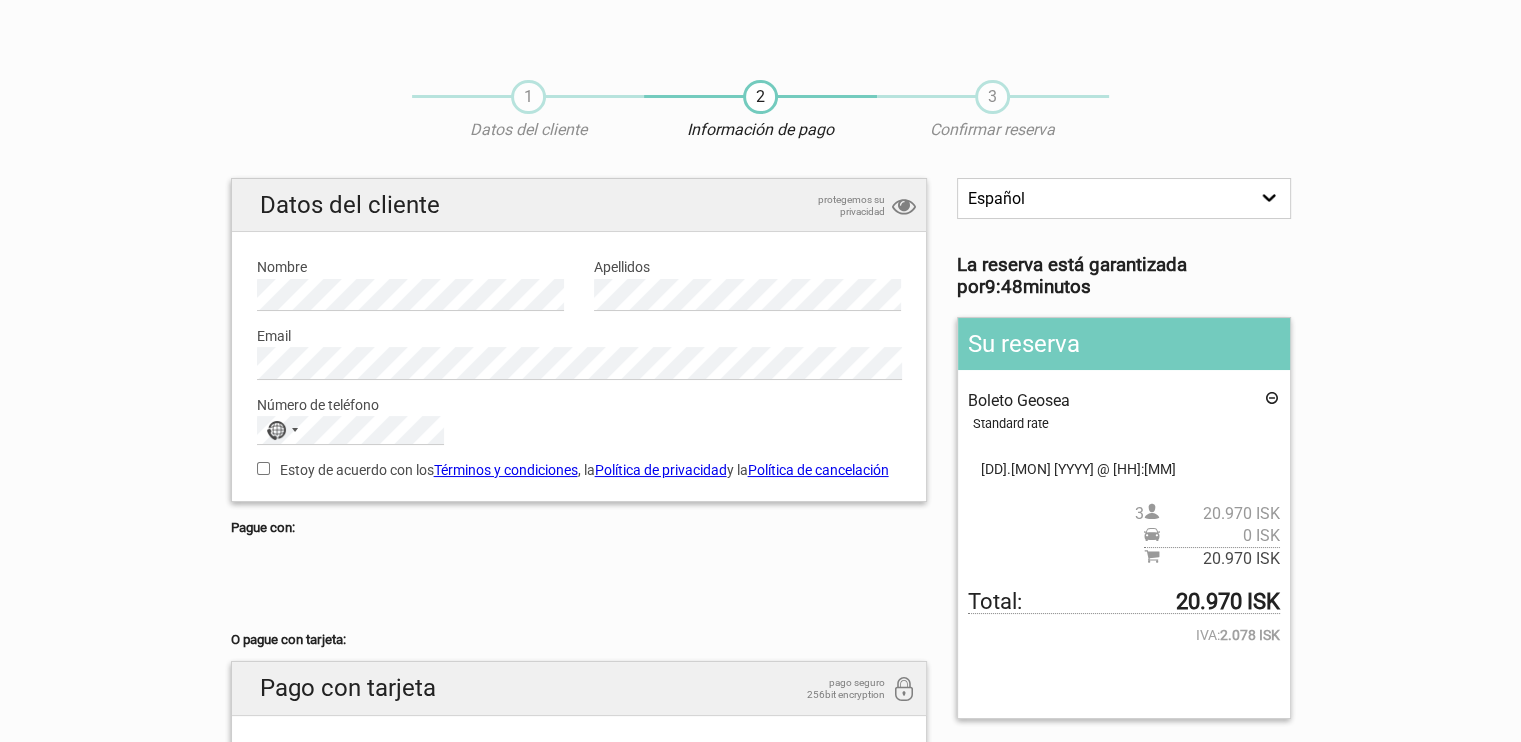 click on "Estoy de acuerdo con los  Términos y condiciones , la  Política de privacidad  y la  Política de cancelación" at bounding box center [263, 468] 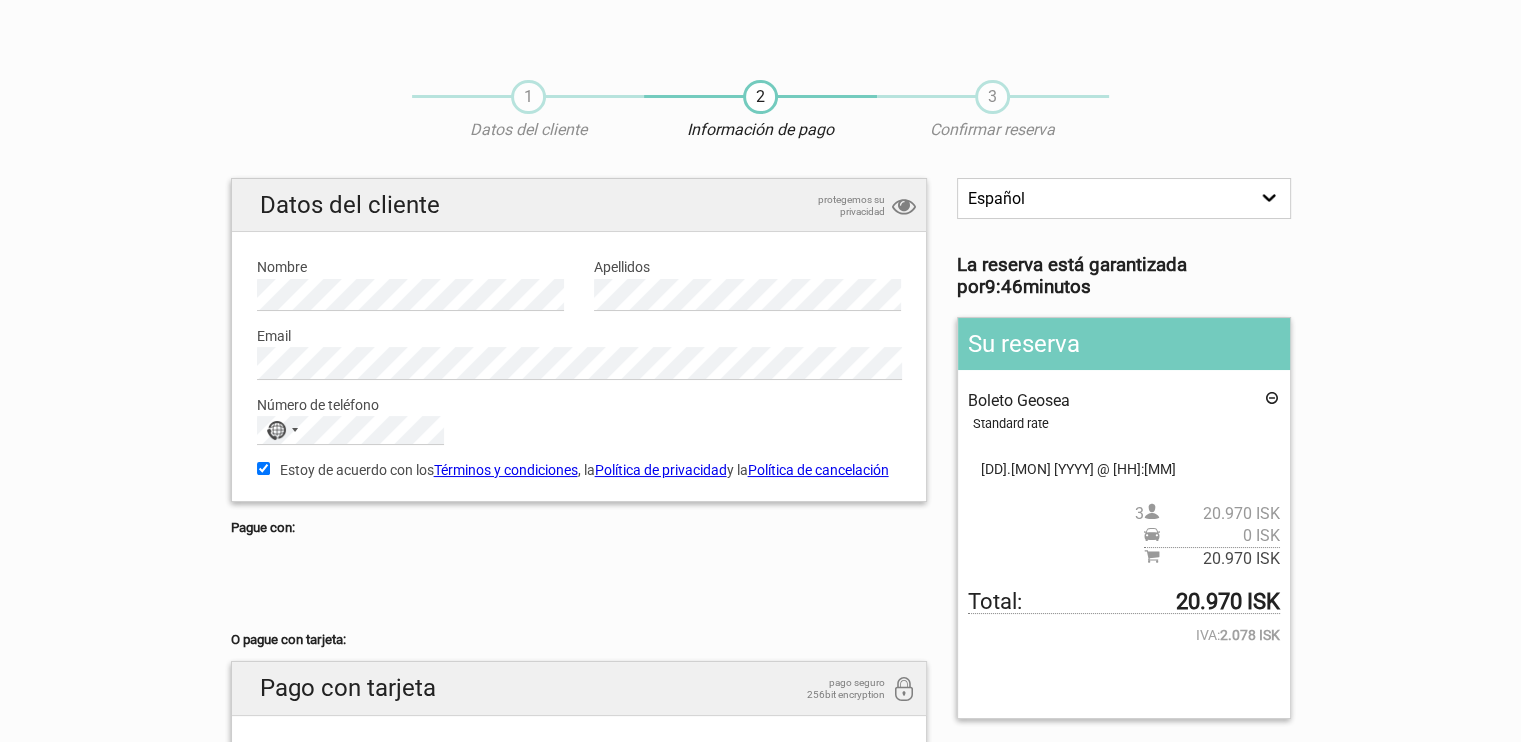 click on "Estoy de acuerdo con los  Términos y condiciones , la  Política de privacidad  y la  Política de cancelación" at bounding box center [263, 468] 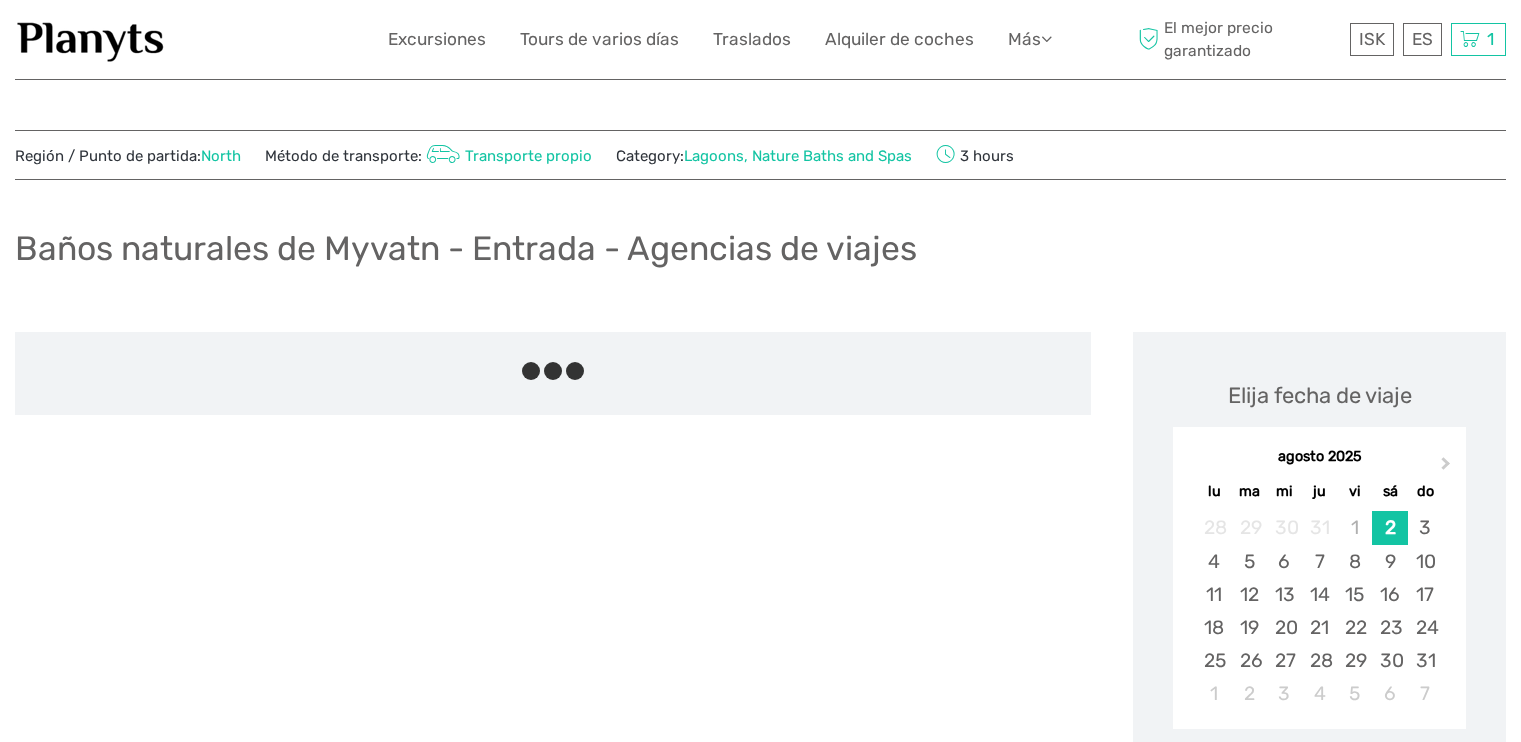 scroll, scrollTop: 0, scrollLeft: 0, axis: both 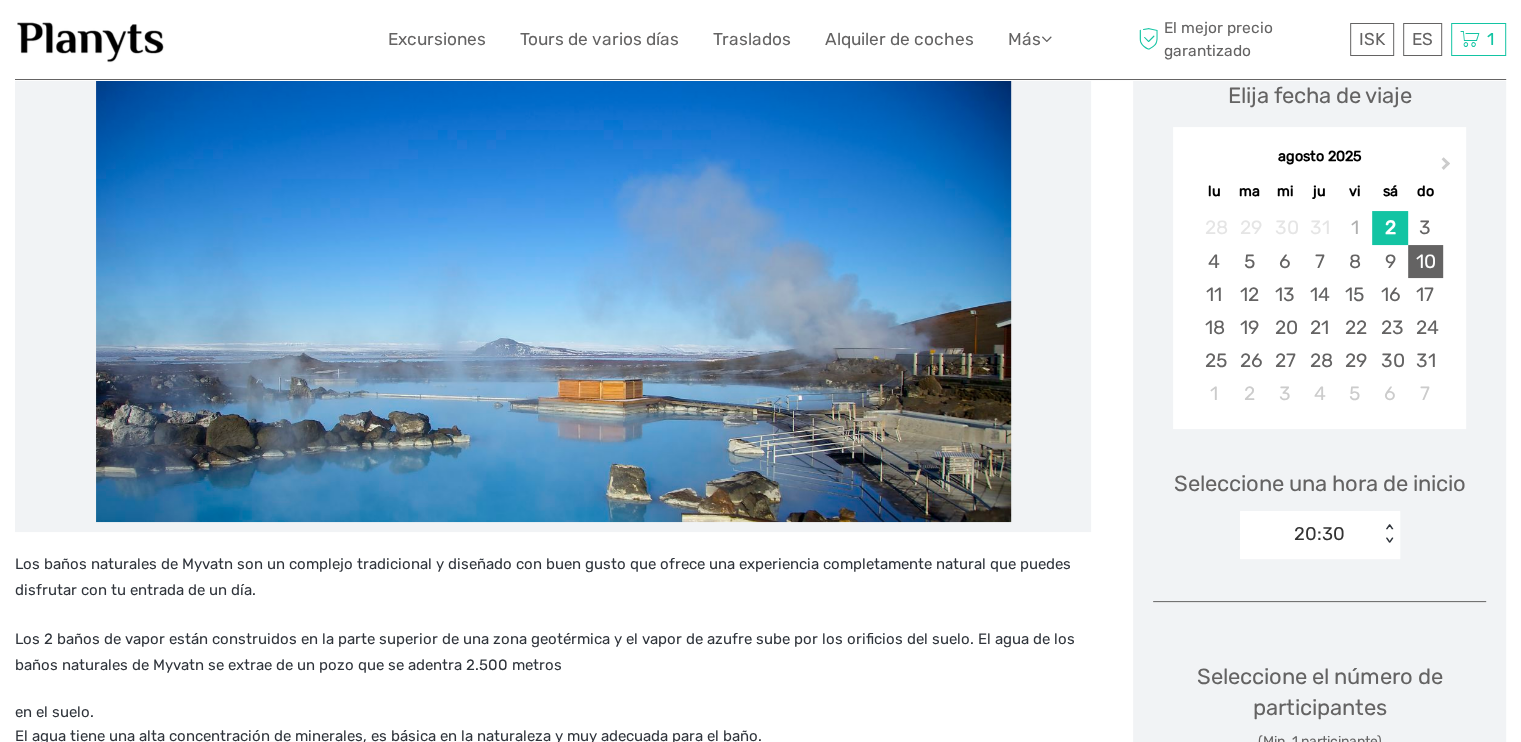click on "10" at bounding box center (1425, 261) 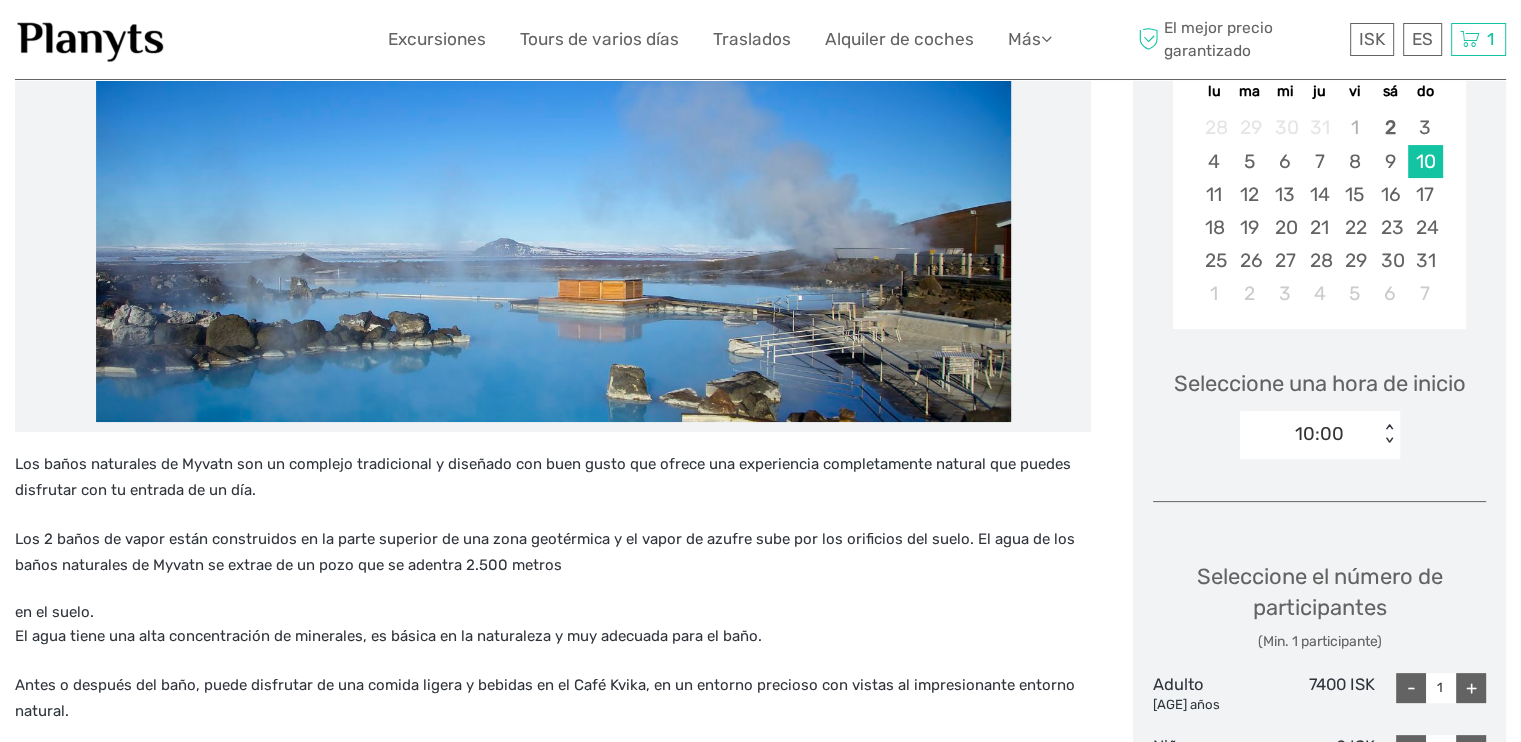 scroll, scrollTop: 500, scrollLeft: 0, axis: vertical 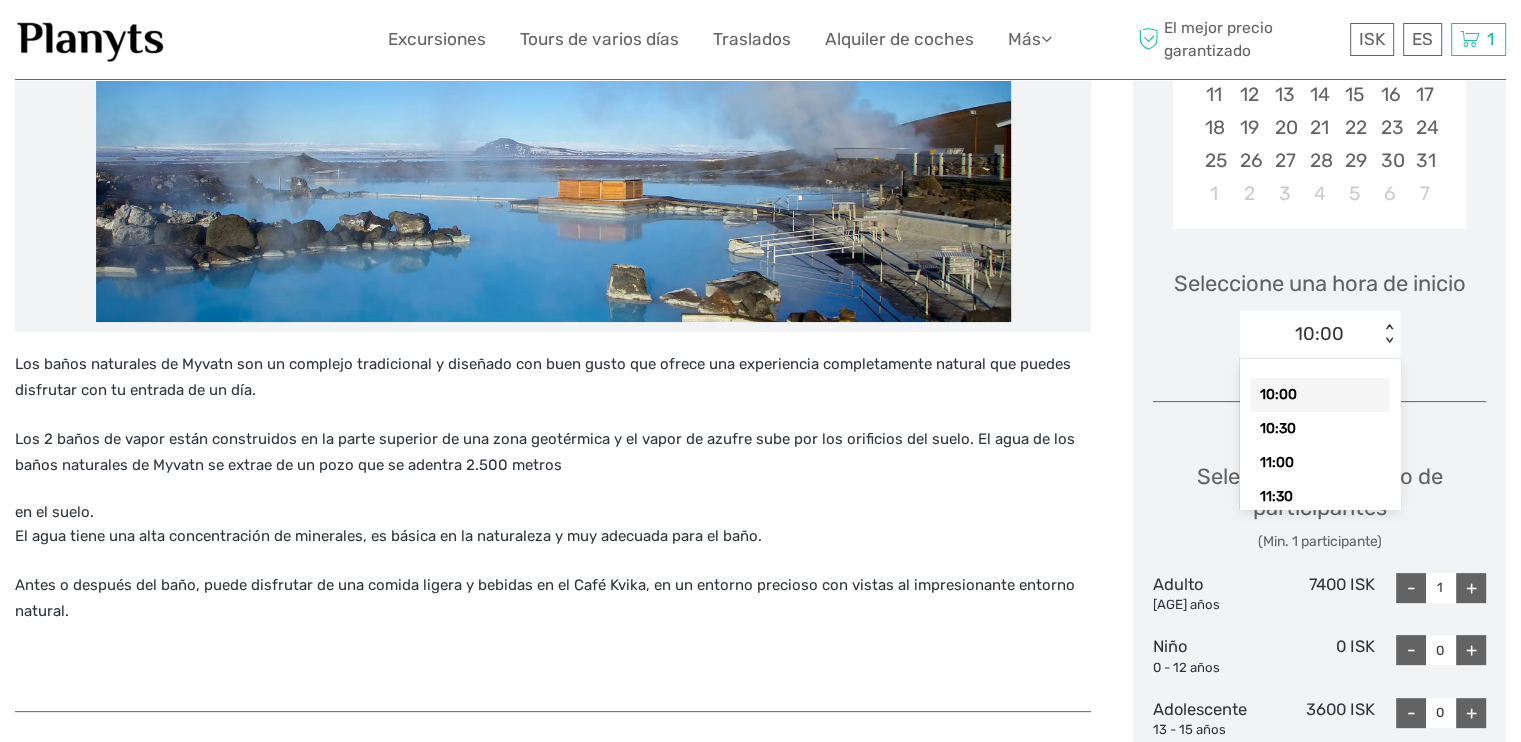 click on "10:00" at bounding box center (1319, 334) 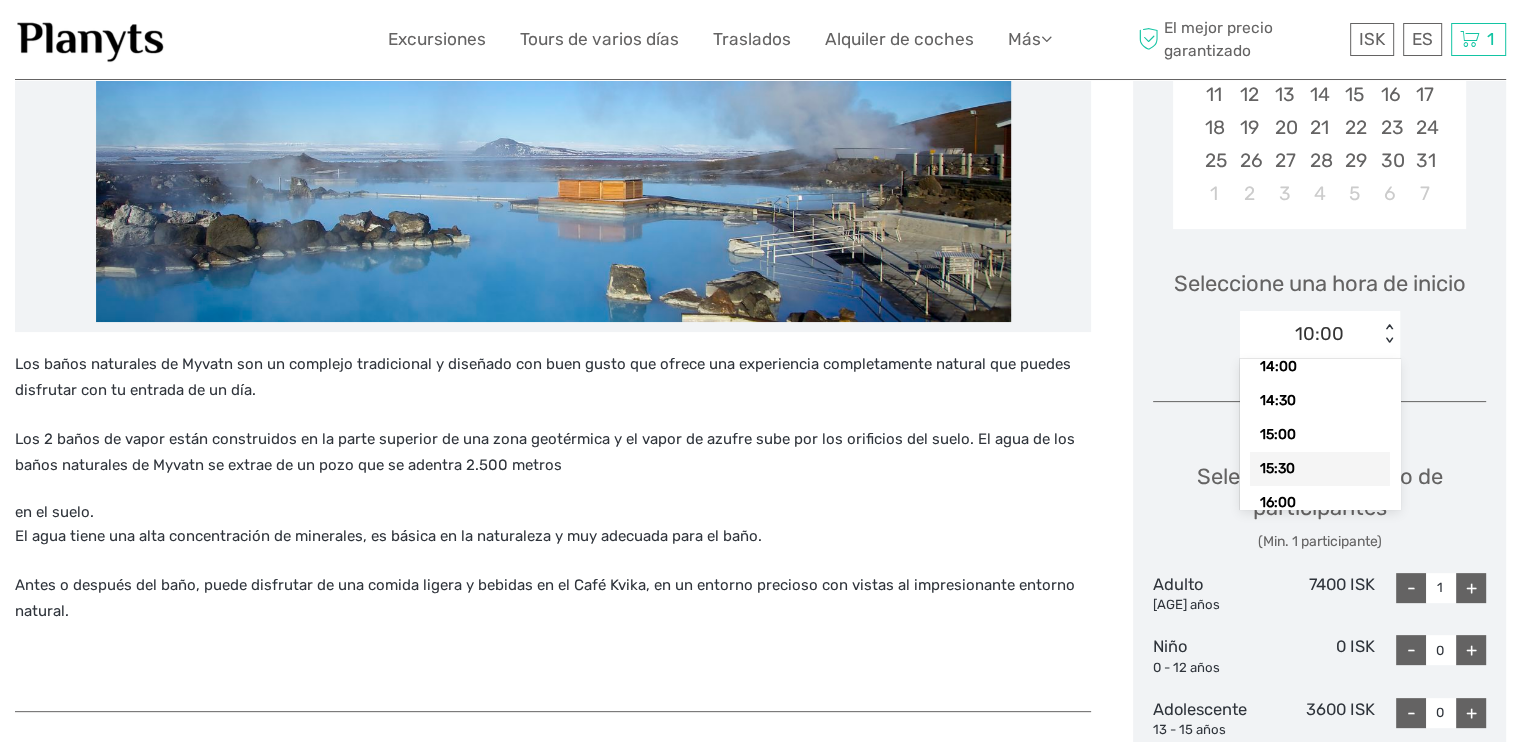 scroll, scrollTop: 400, scrollLeft: 0, axis: vertical 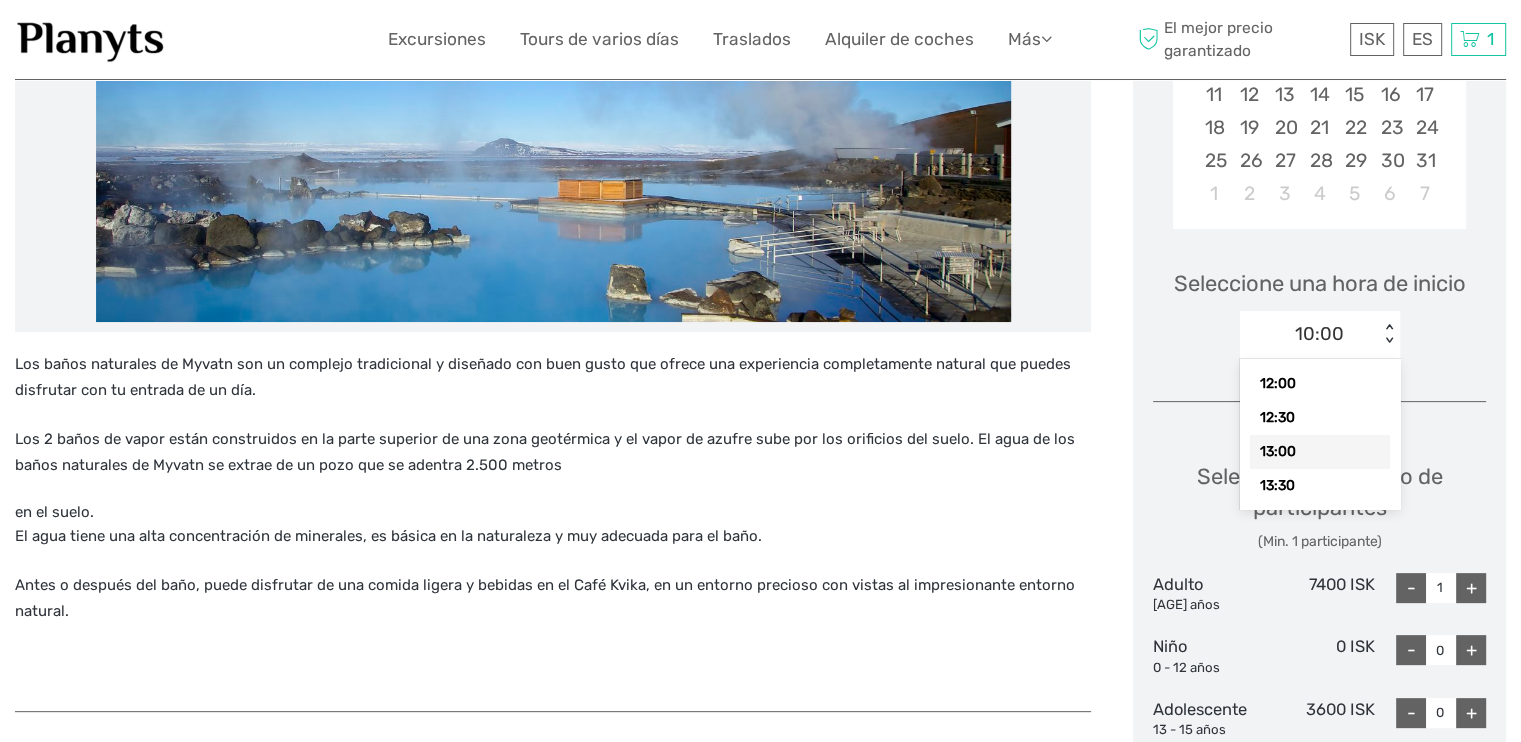 click on "13:00" at bounding box center (1320, 452) 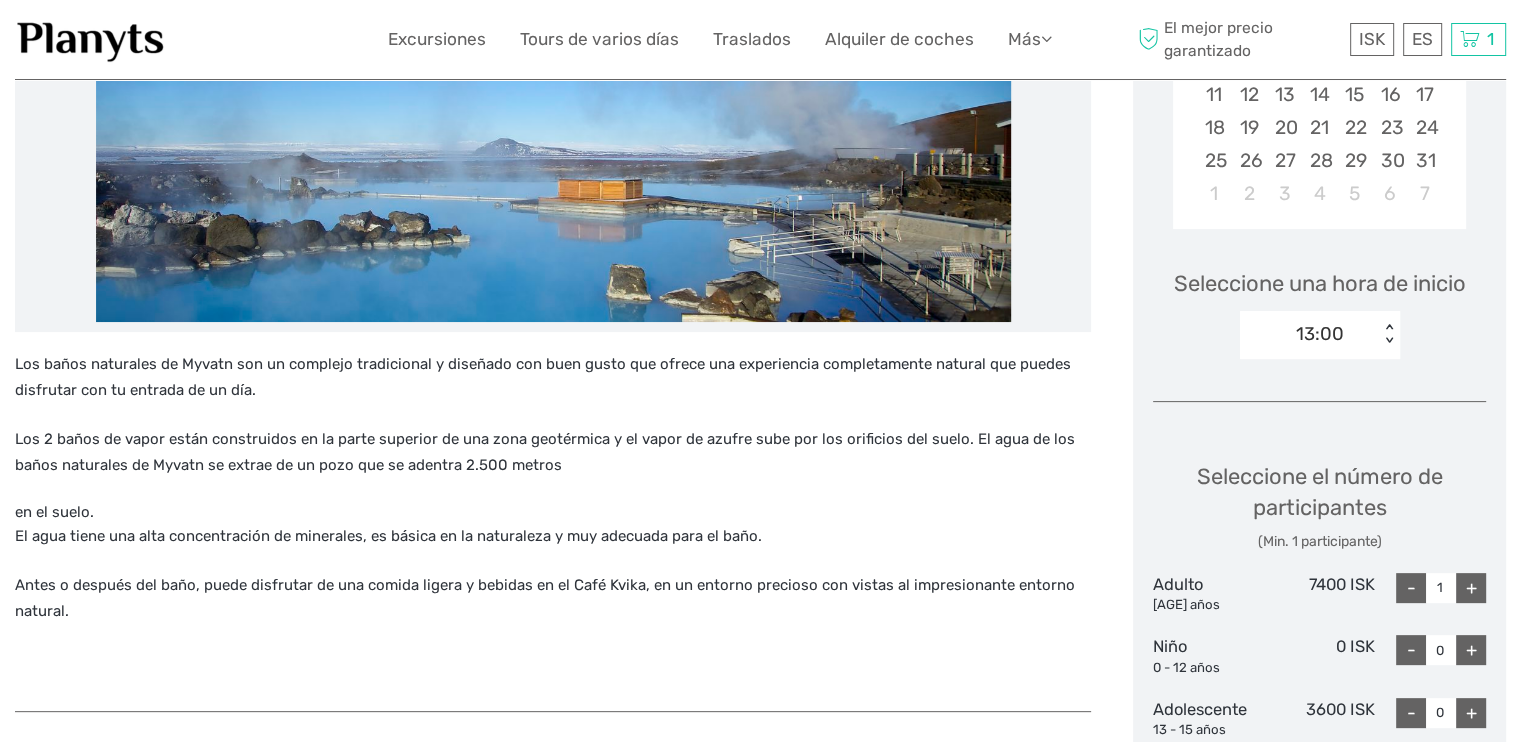 click on "+" at bounding box center (1471, 588) 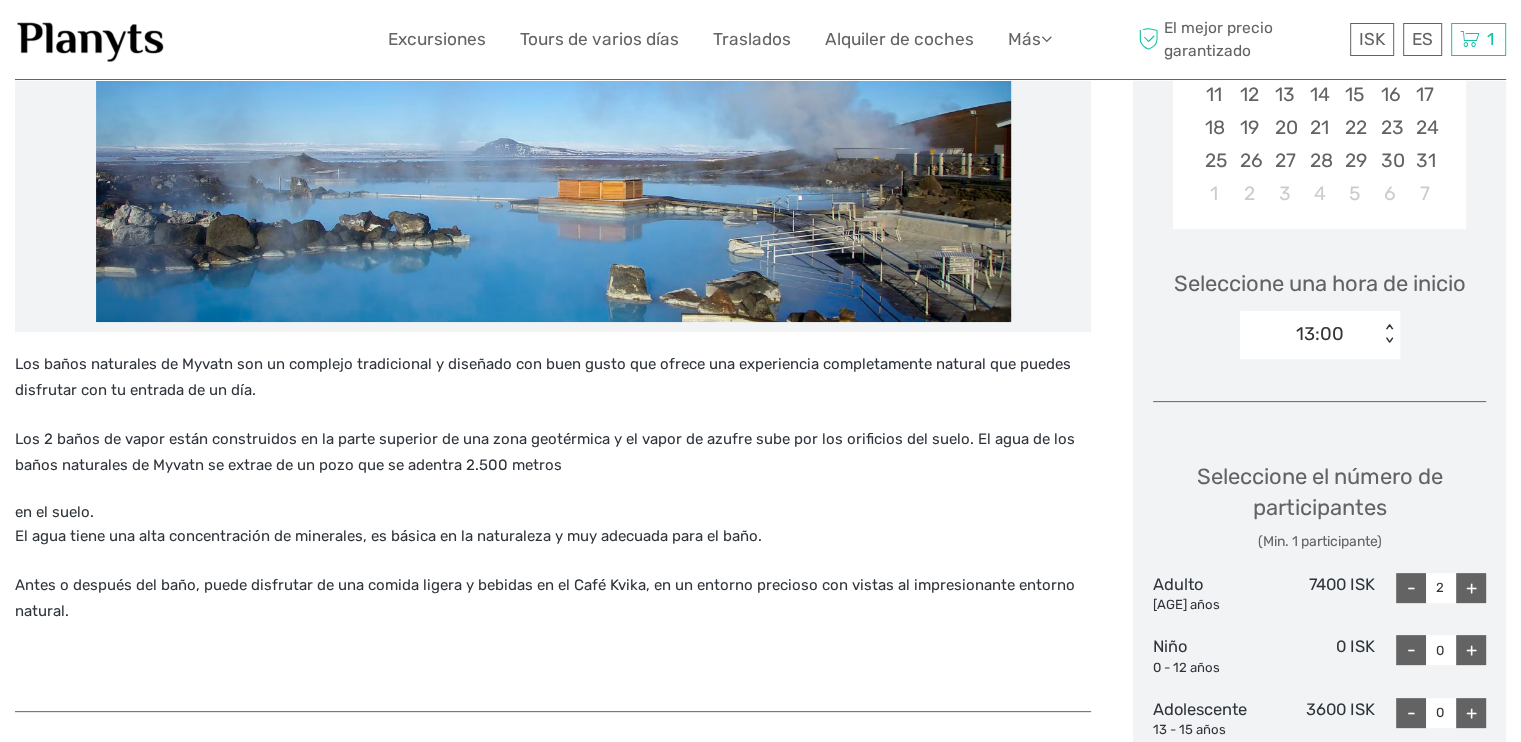click on "+" at bounding box center [1471, 588] 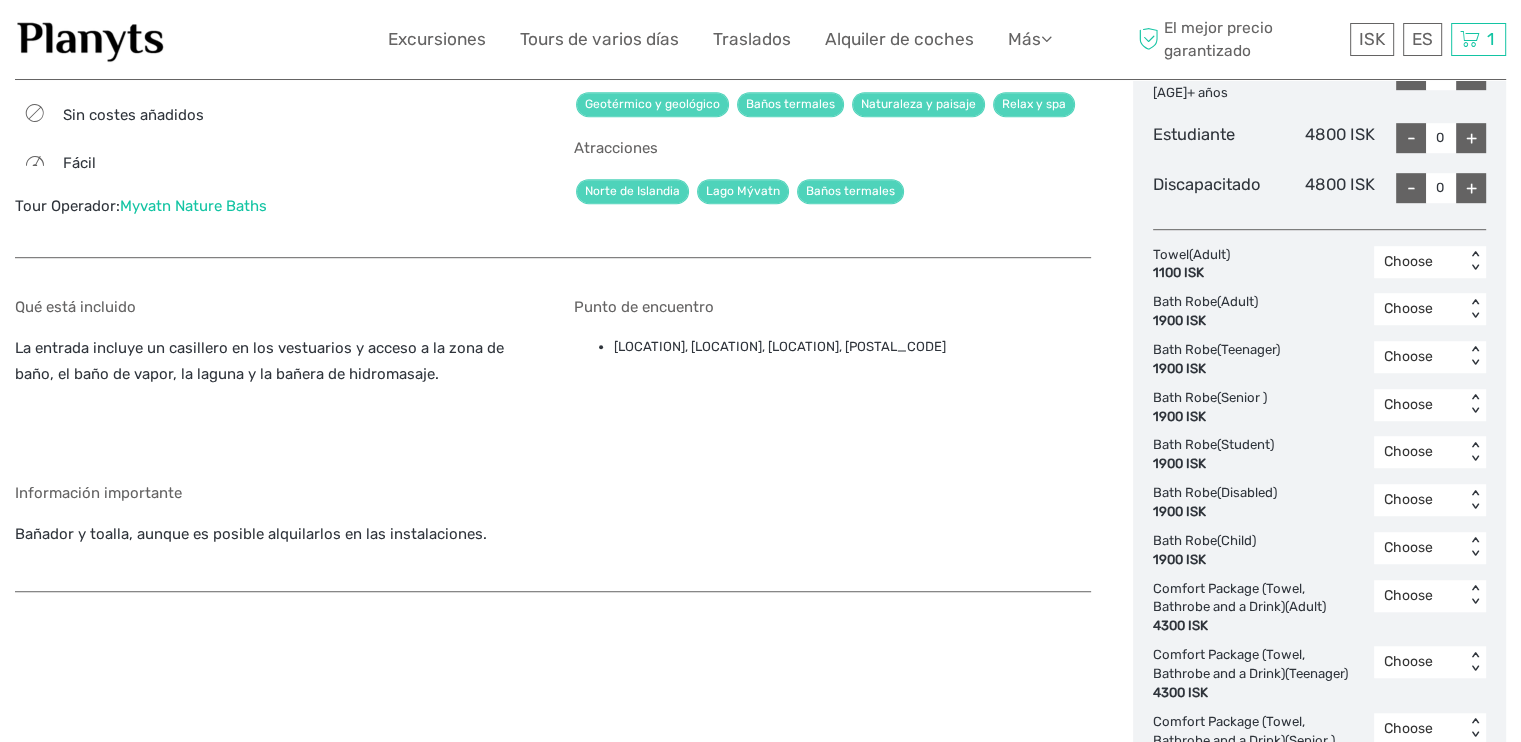 scroll, scrollTop: 1700, scrollLeft: 0, axis: vertical 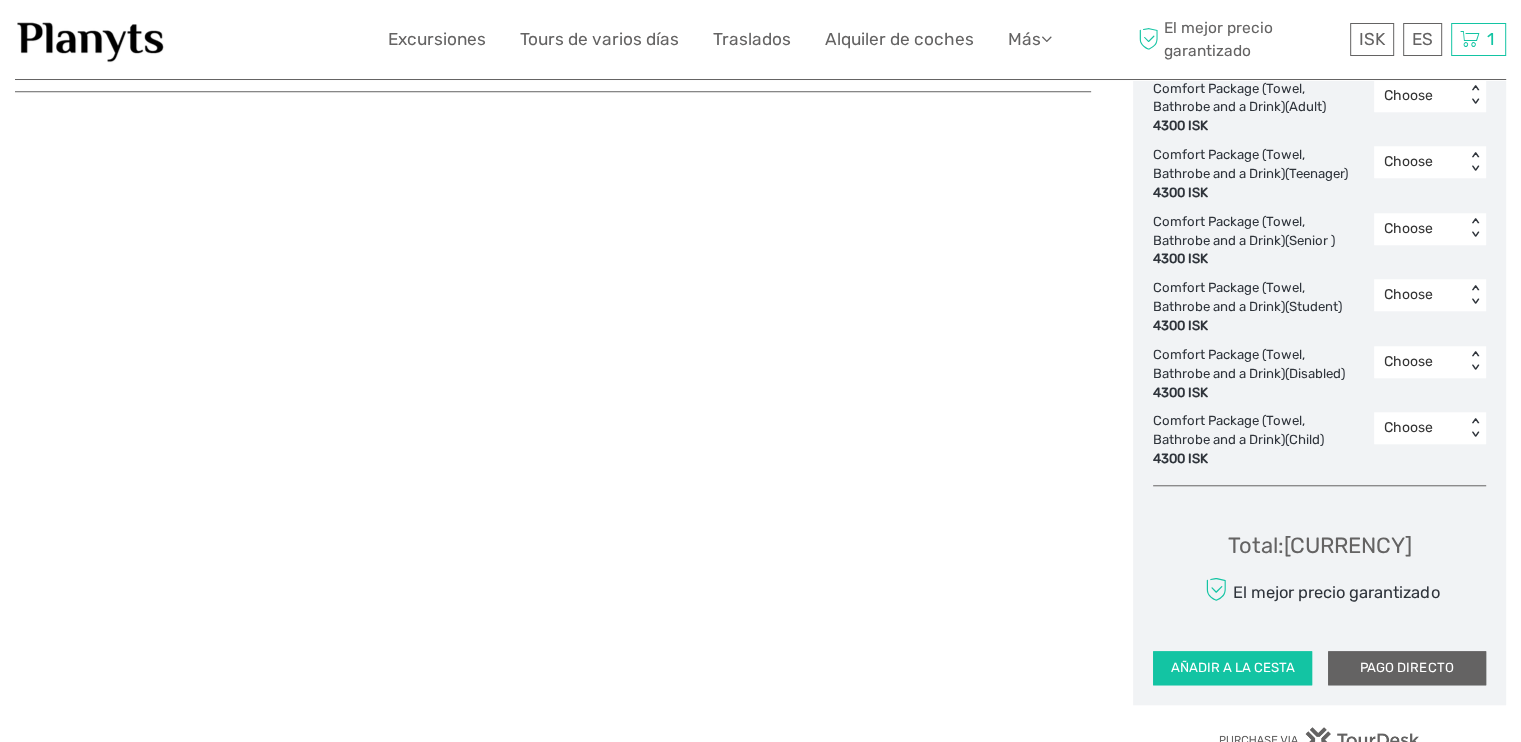 click on "PAGO DIRECTO" at bounding box center [1407, 668] 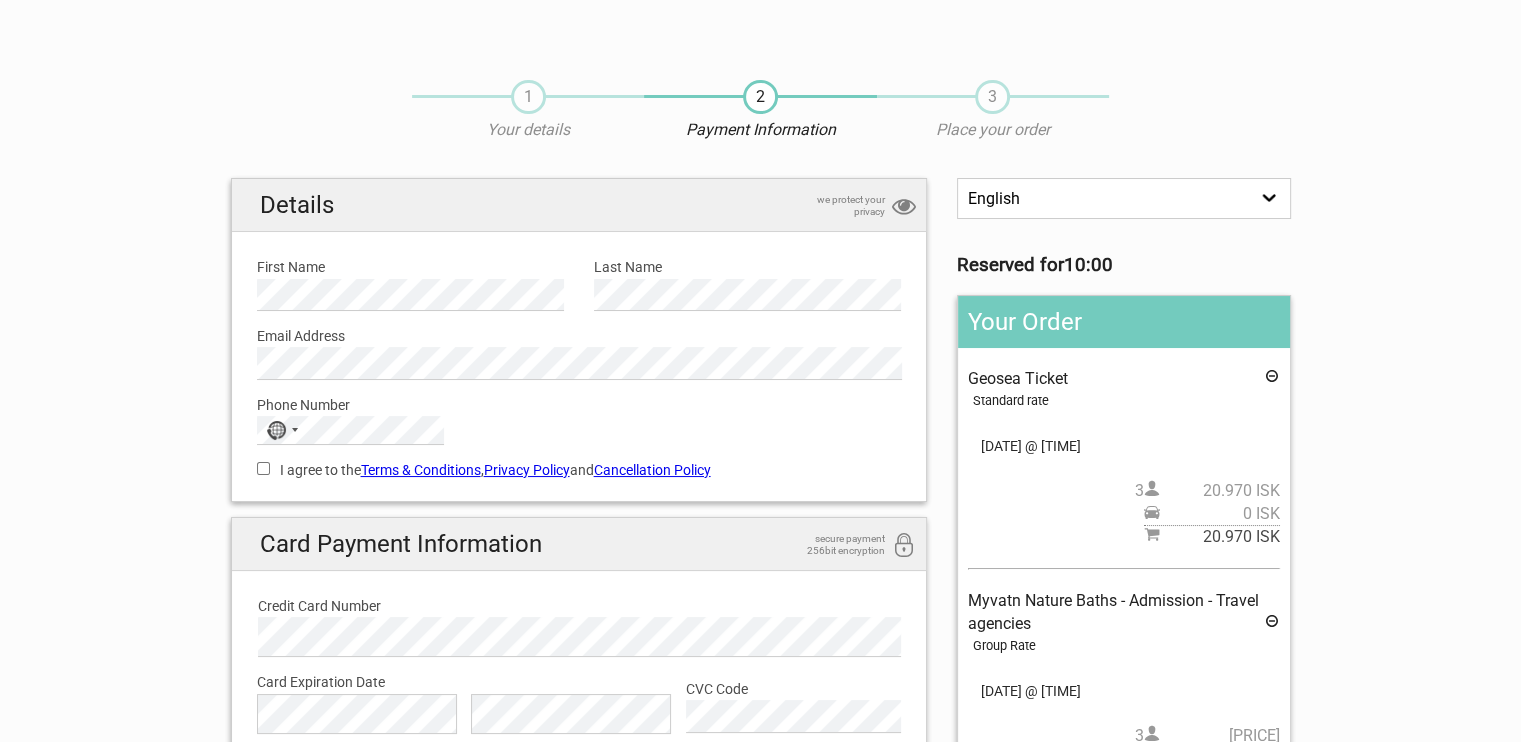 scroll, scrollTop: 300, scrollLeft: 0, axis: vertical 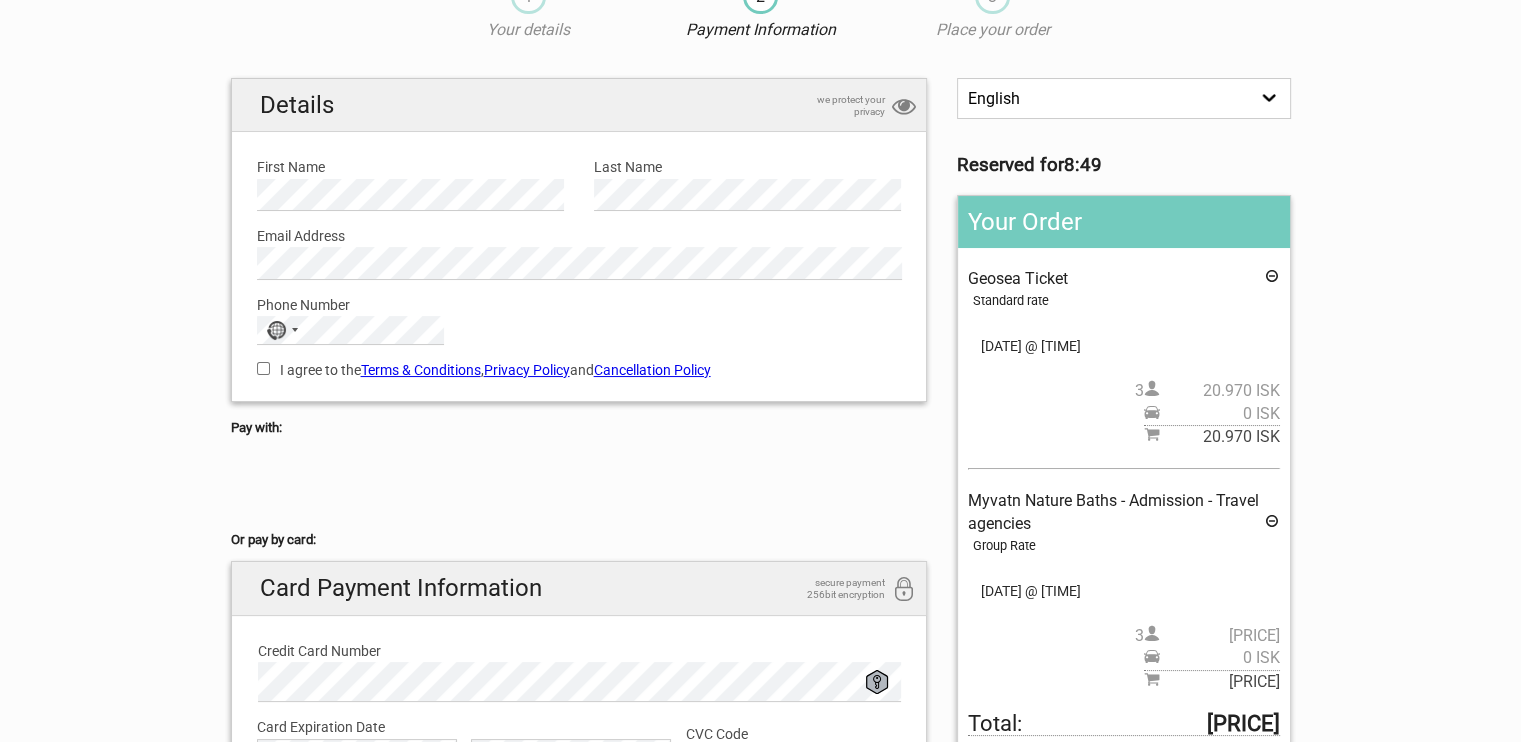 click on "Geosea Ticket
Standard rate
Pickup:
Select an option
REMOVE PICKUP
[DATE] @ [TIME]
3   [PRICE] ISK
0 ISK
[PRICE]" at bounding box center (1123, 358) 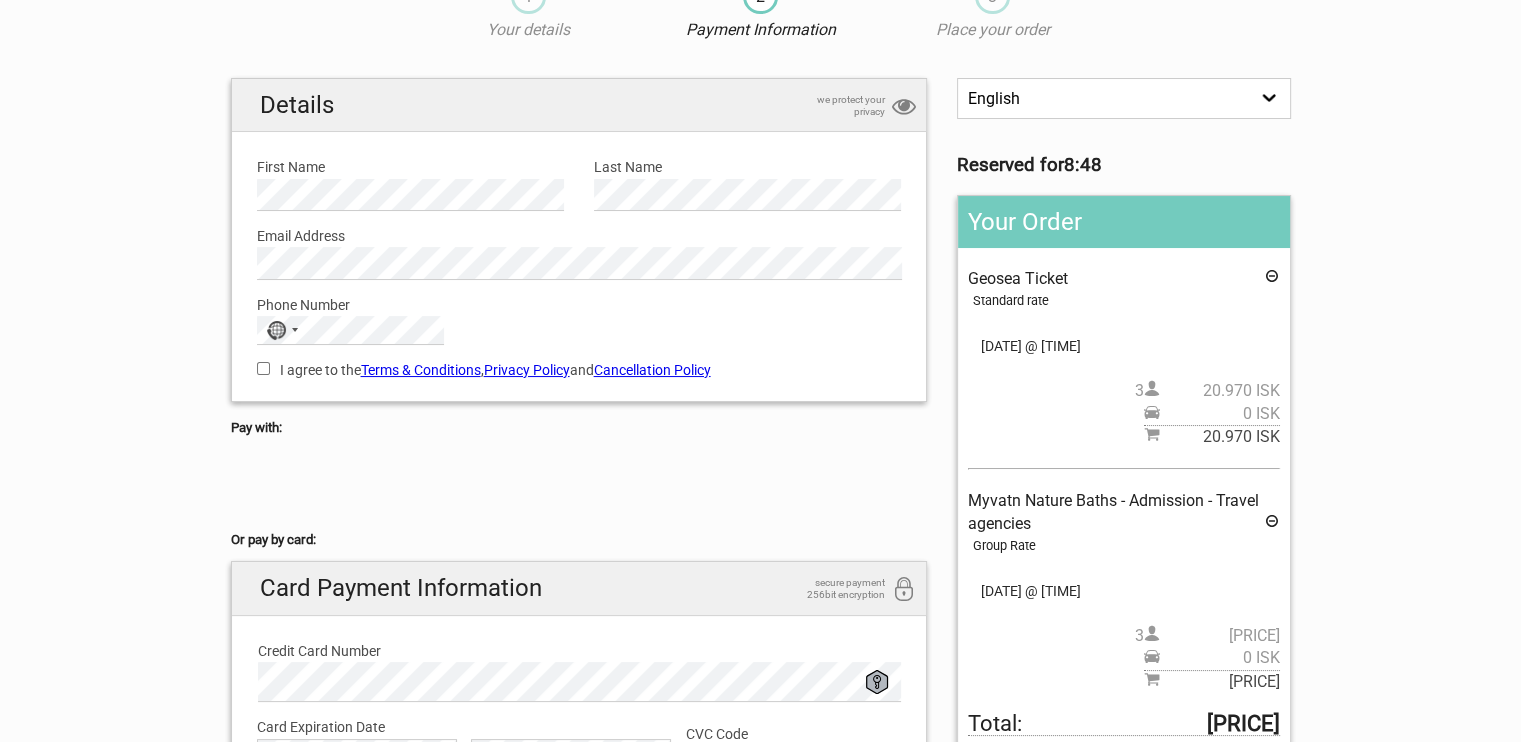 click at bounding box center [1272, 524] 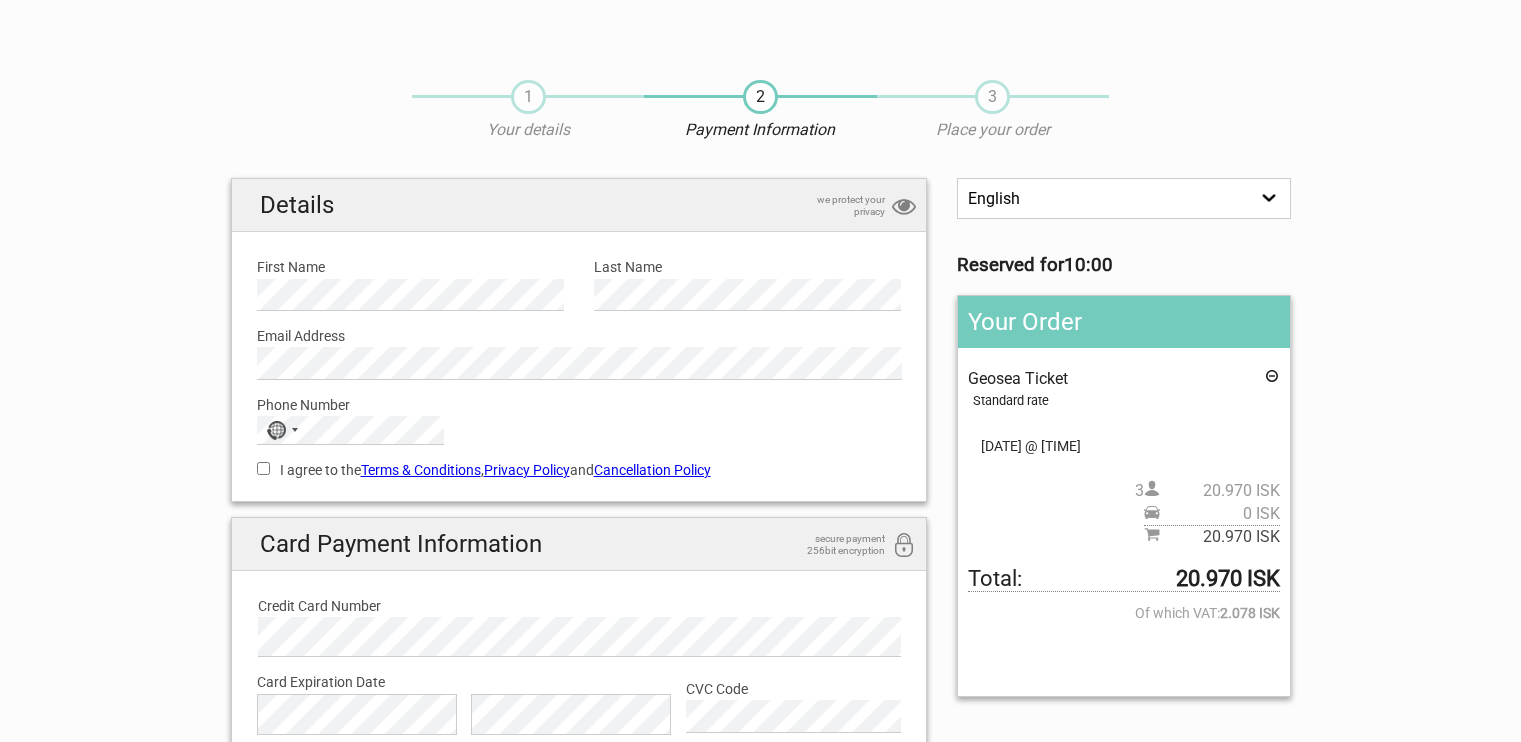 scroll, scrollTop: 92, scrollLeft: 0, axis: vertical 